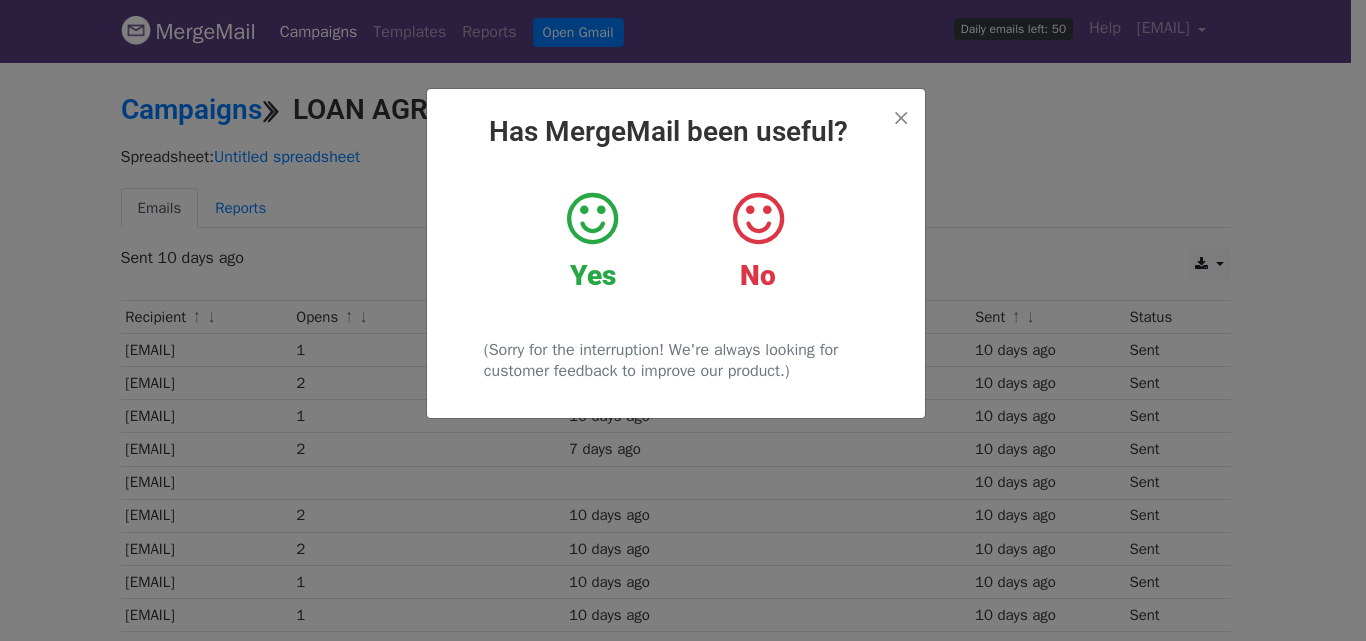 scroll, scrollTop: 0, scrollLeft: 0, axis: both 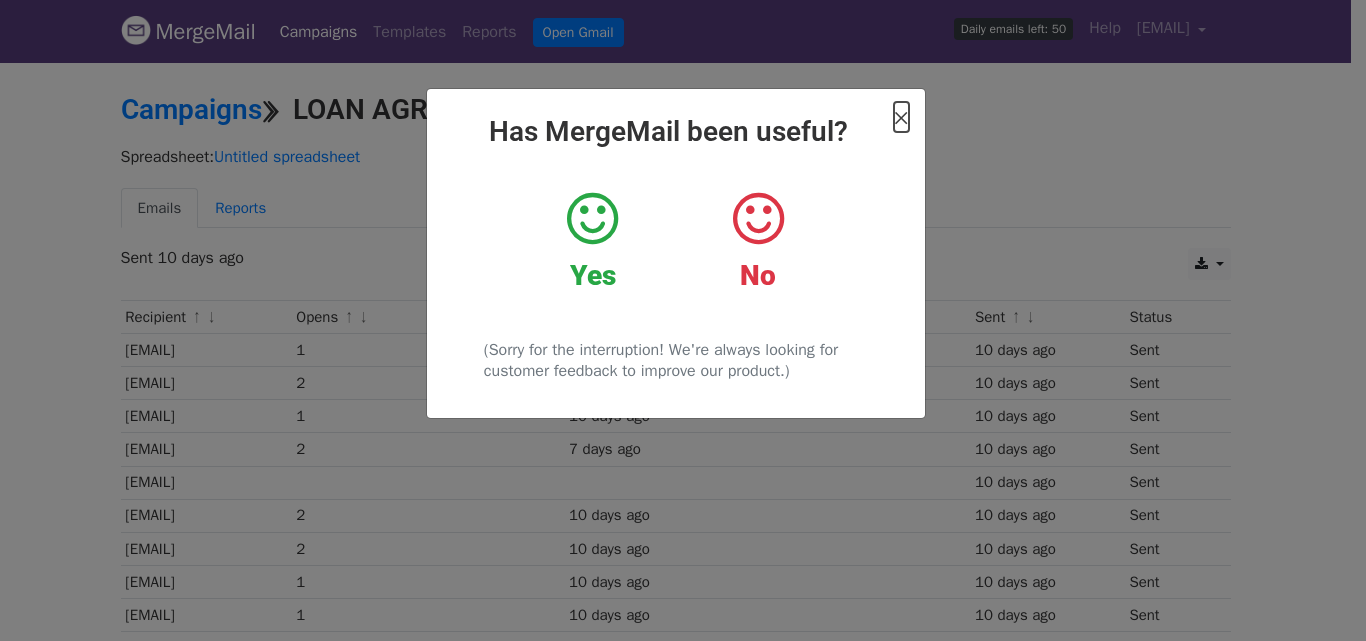 click on "×" at bounding box center (901, 117) 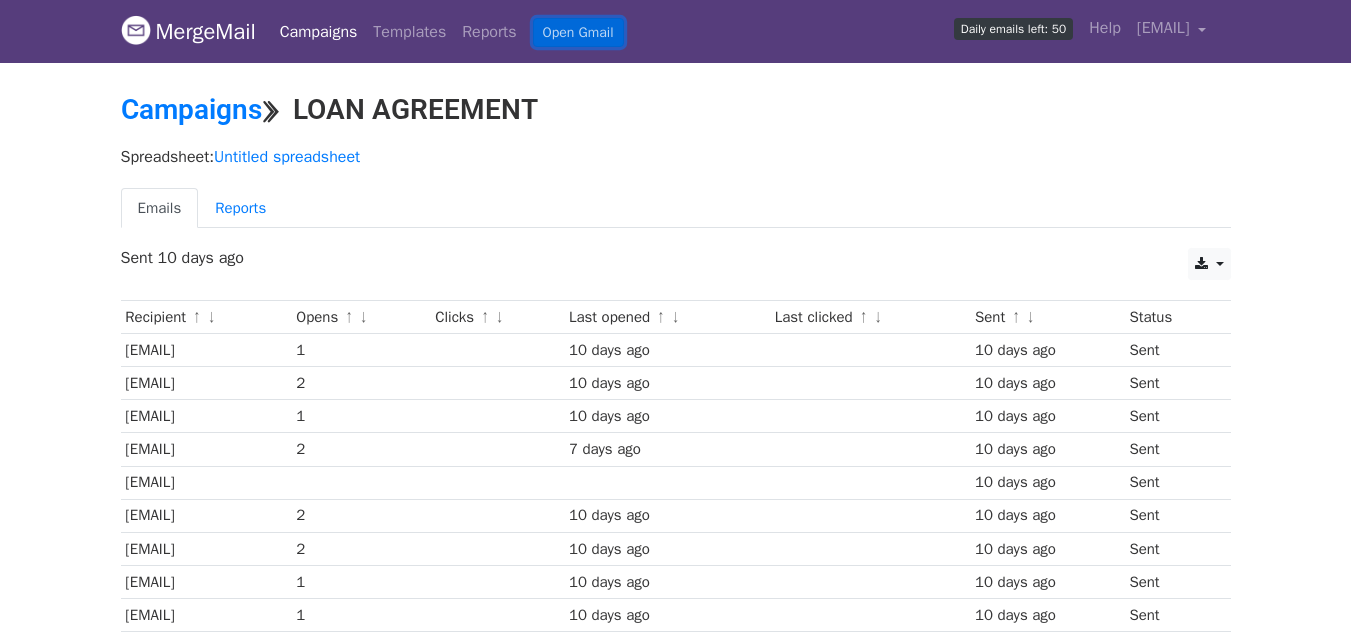 click on "Open Gmail" at bounding box center (578, 32) 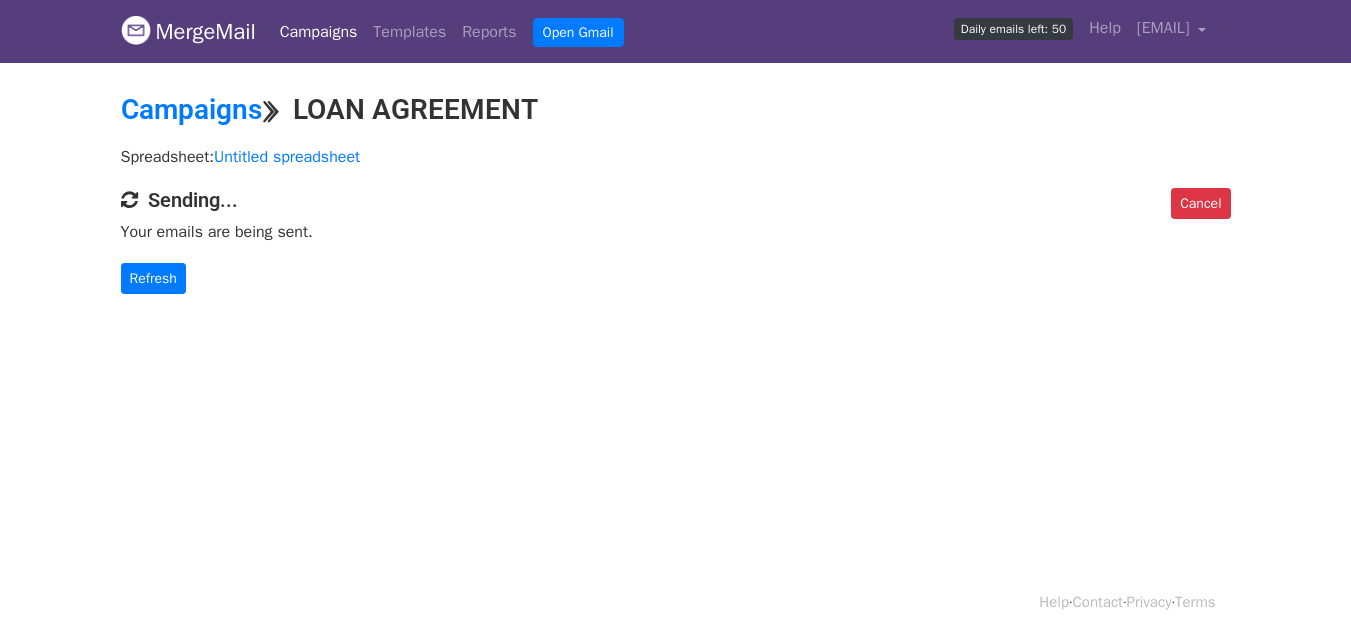 scroll, scrollTop: 0, scrollLeft: 0, axis: both 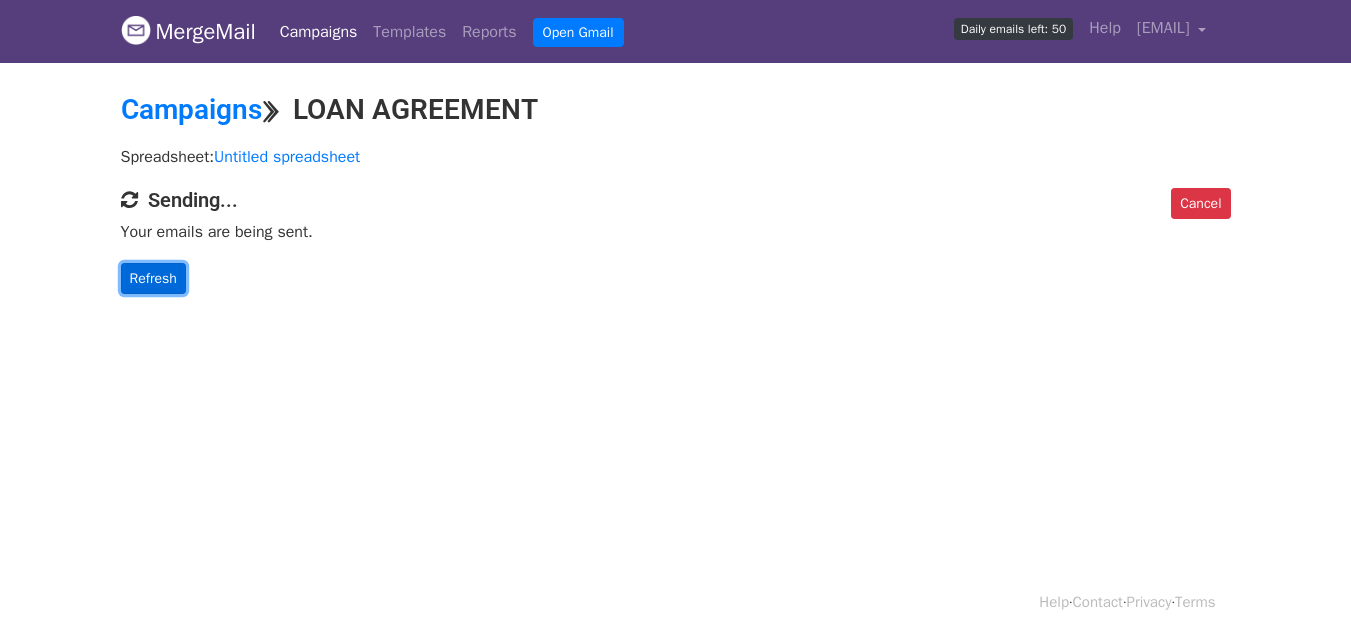 click on "Refresh" at bounding box center (153, 278) 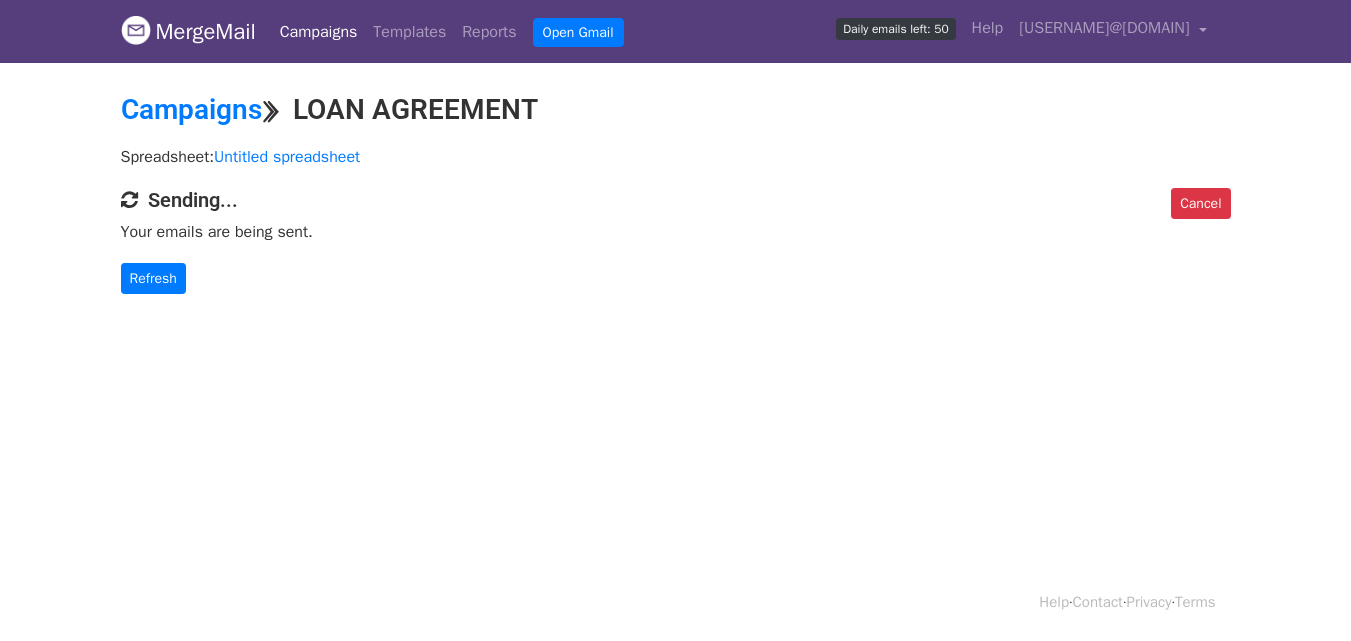scroll, scrollTop: 0, scrollLeft: 0, axis: both 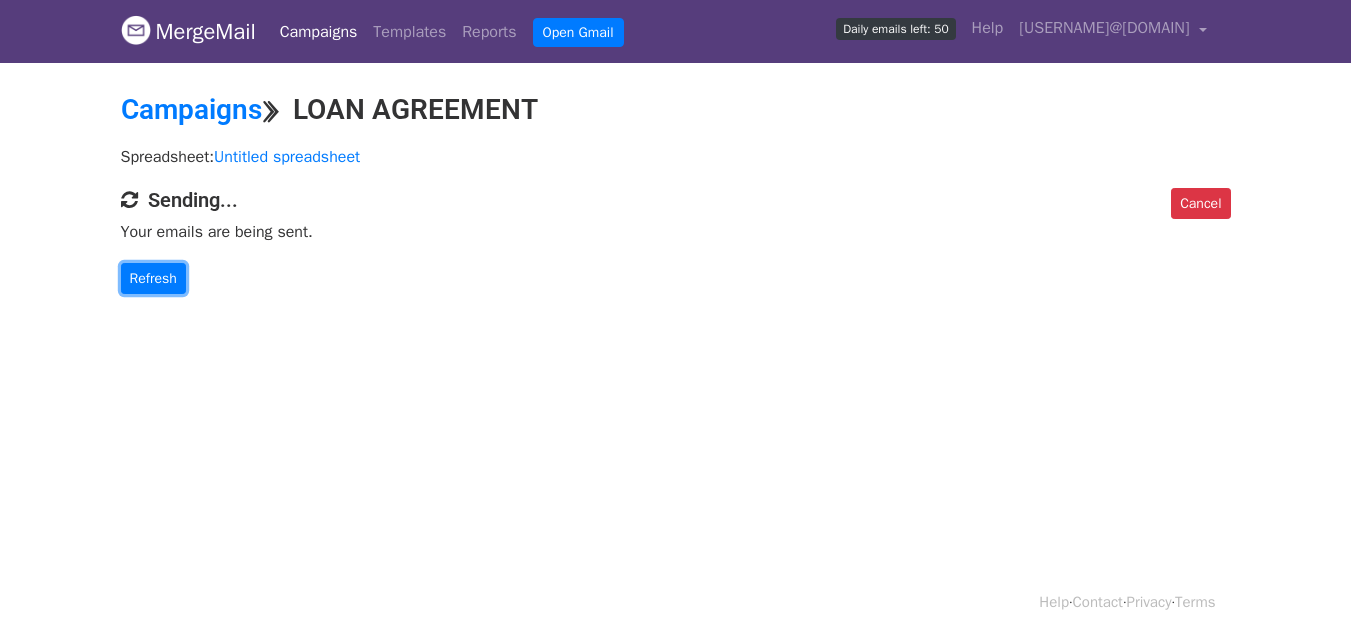 click on "Refresh" at bounding box center (153, 278) 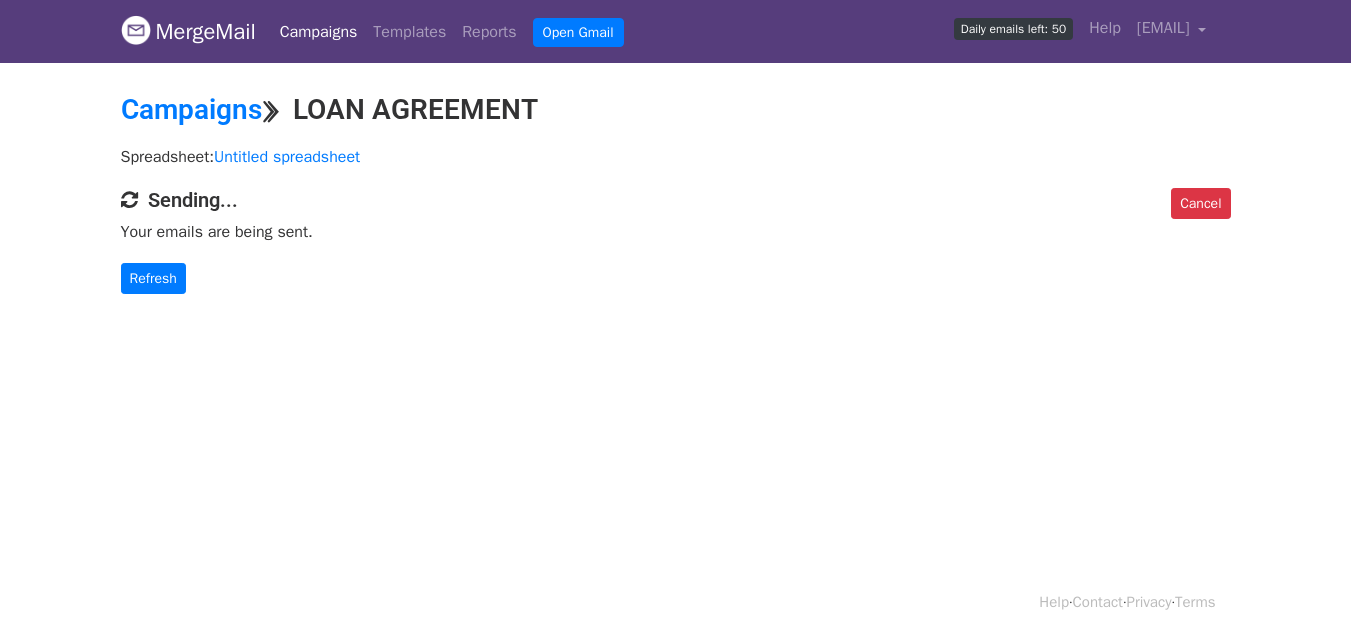 scroll, scrollTop: 0, scrollLeft: 0, axis: both 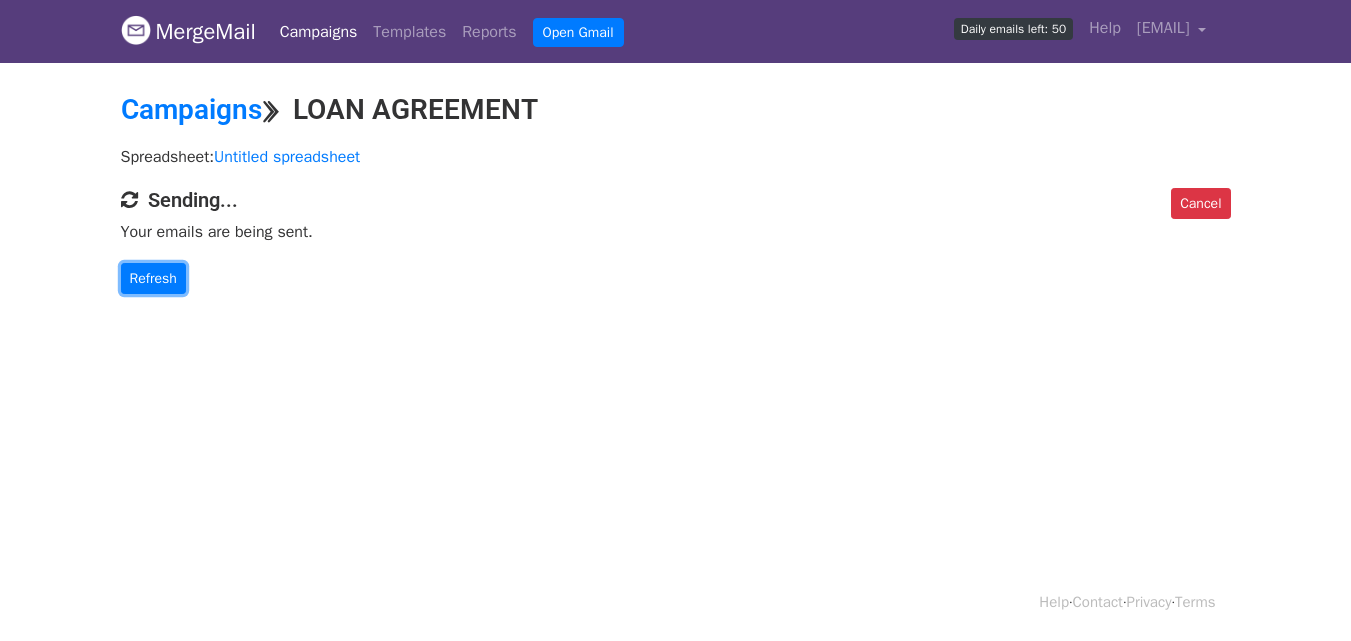 click on "Refresh" at bounding box center (153, 278) 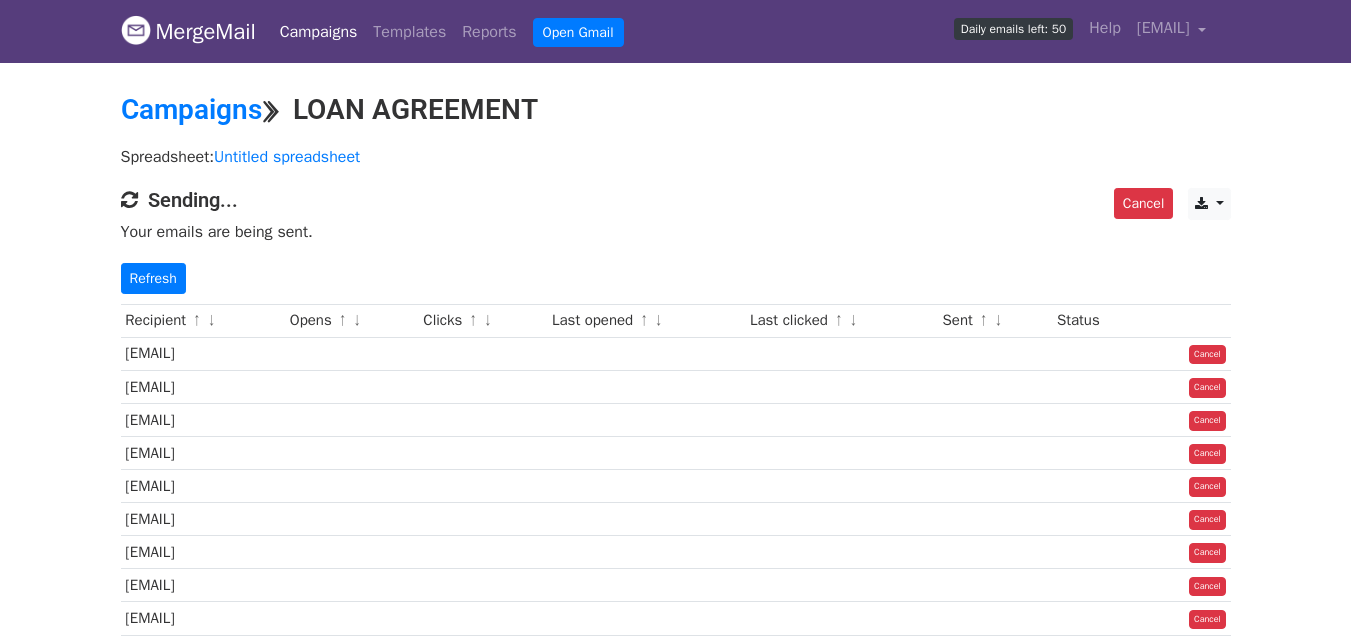 scroll, scrollTop: 0, scrollLeft: 0, axis: both 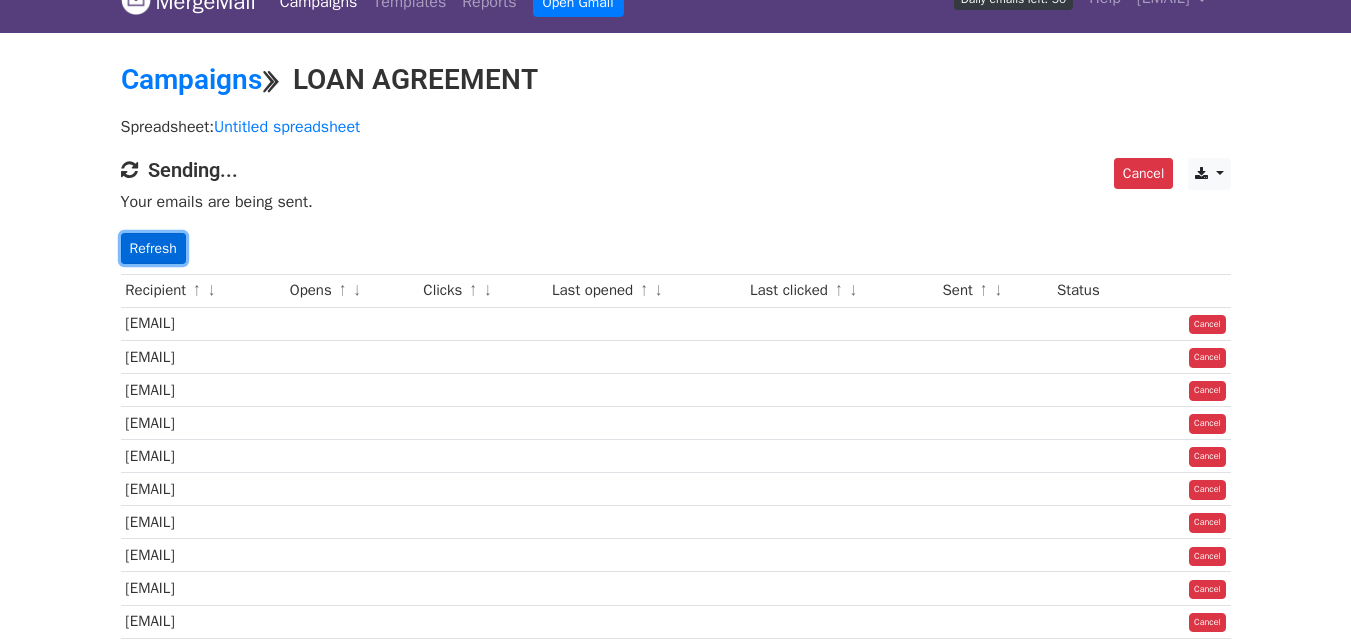 click on "Refresh" at bounding box center [153, 248] 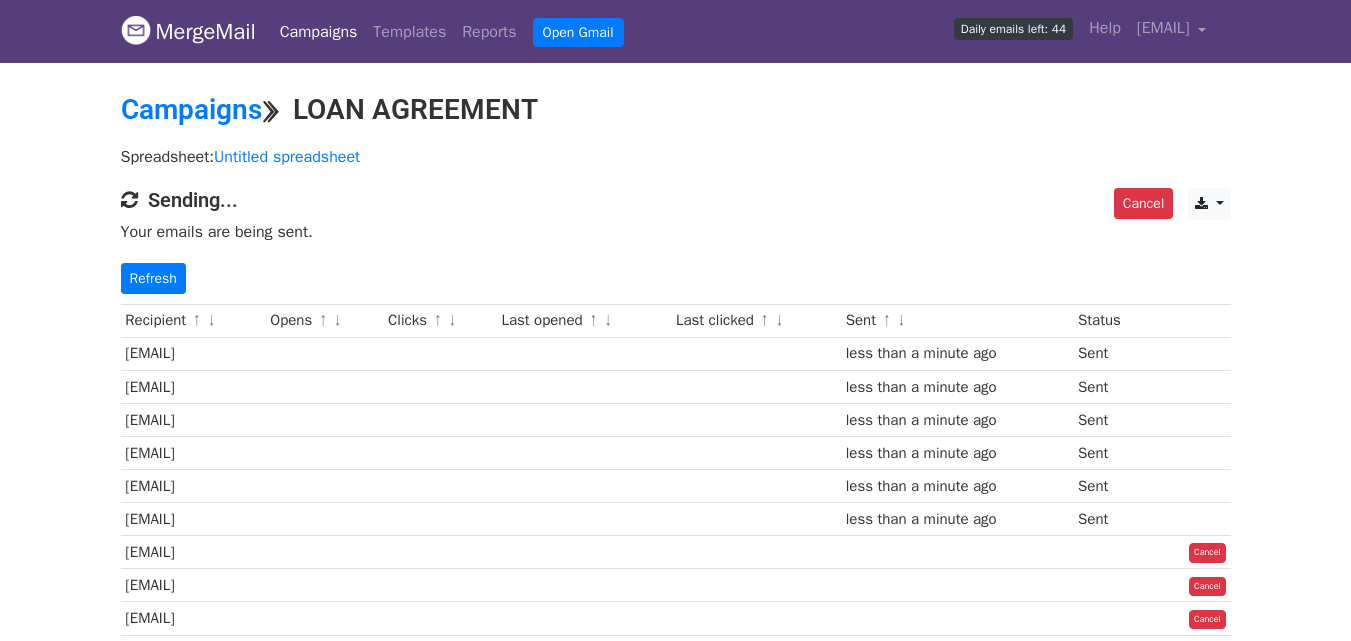 scroll, scrollTop: 0, scrollLeft: 0, axis: both 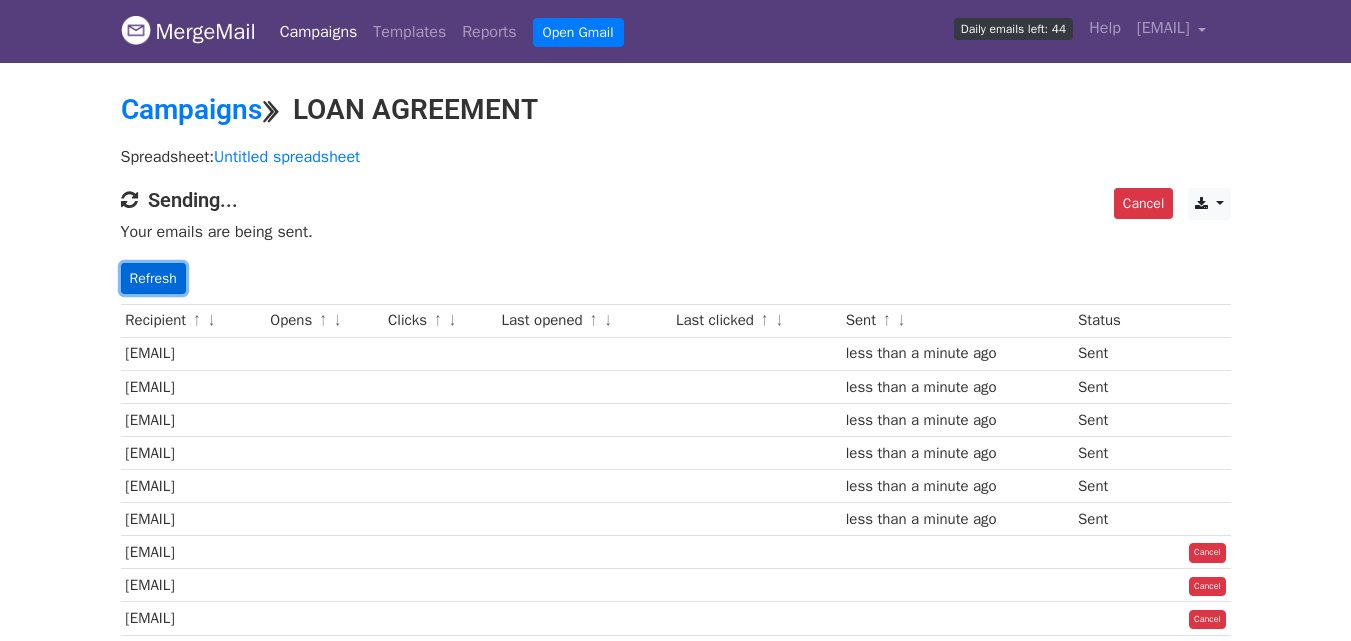 click on "Refresh" at bounding box center [153, 278] 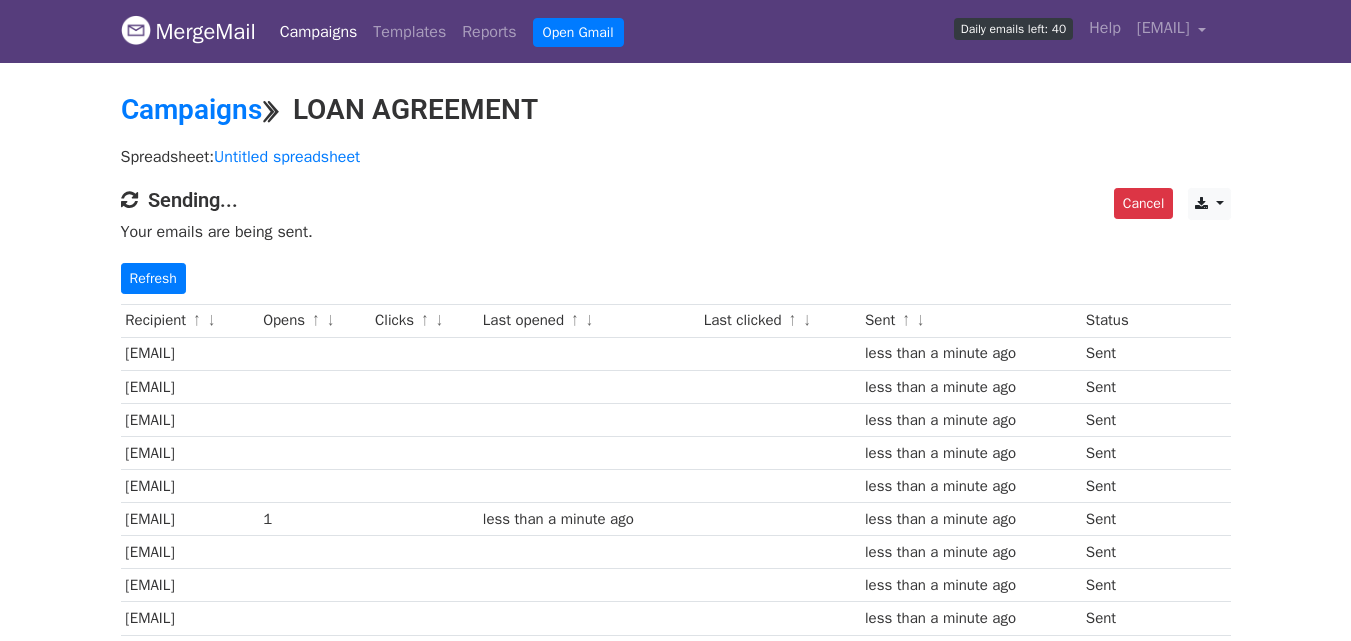 scroll, scrollTop: 0, scrollLeft: 0, axis: both 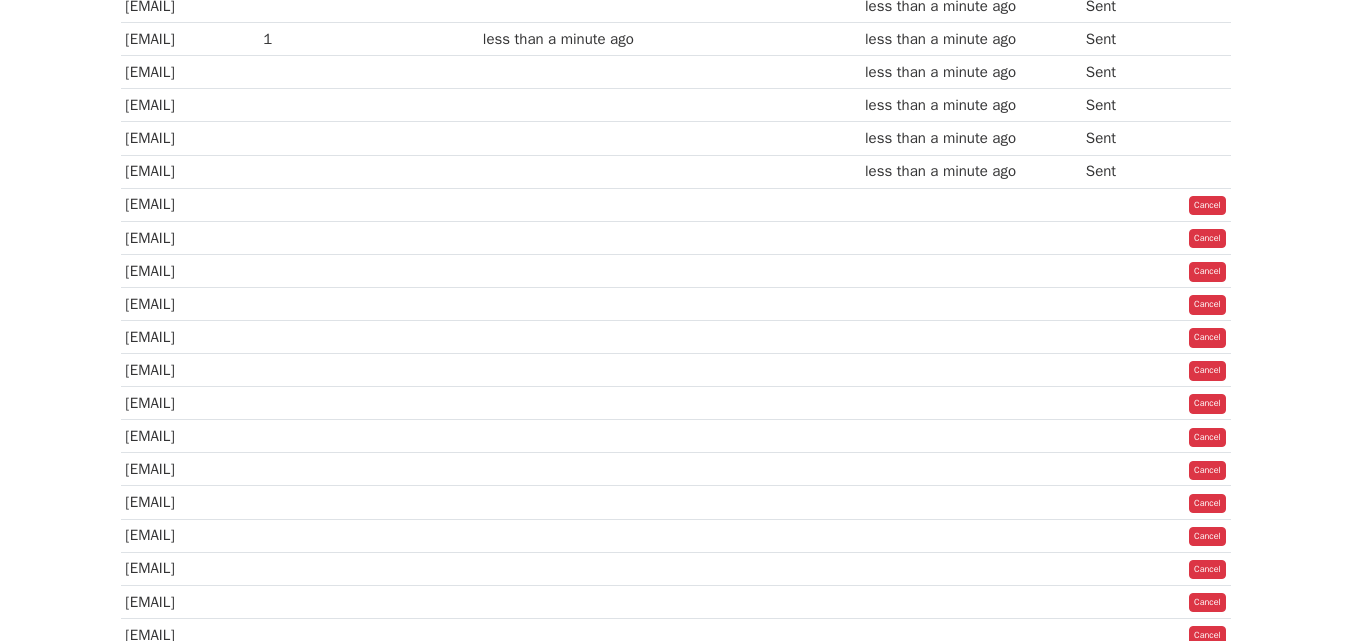 drag, startPoint x: 1356, startPoint y: 206, endPoint x: 1365, endPoint y: 417, distance: 211.19185 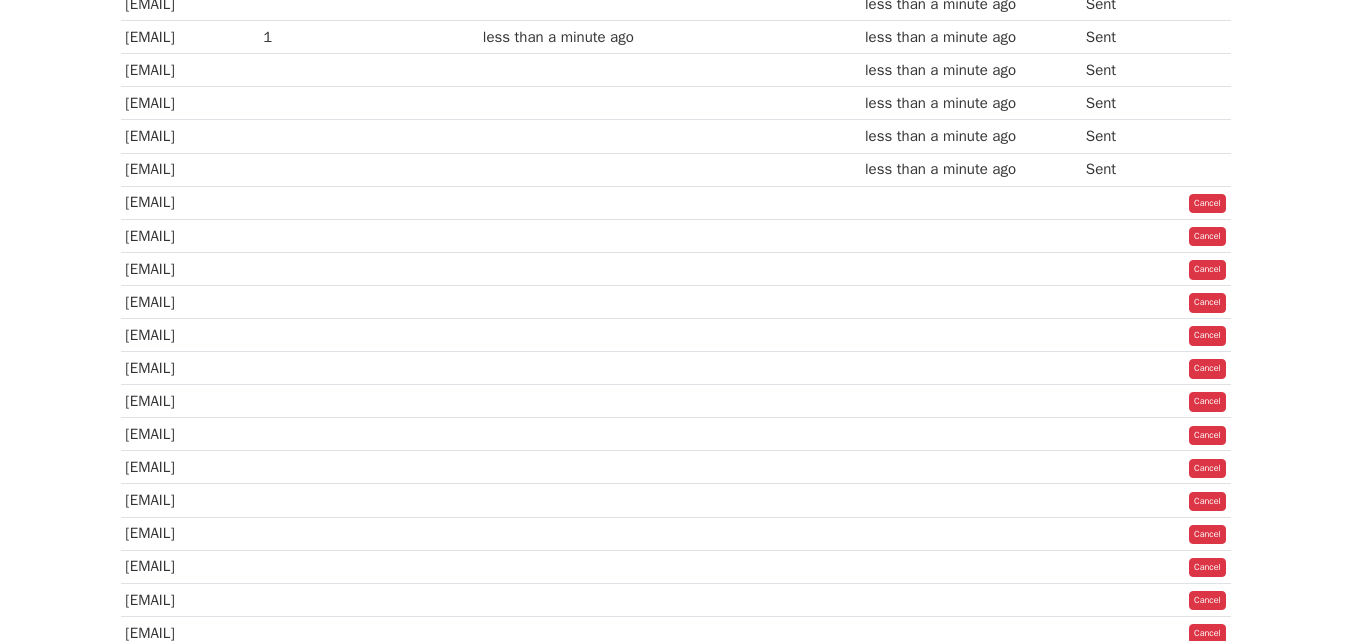 scroll, scrollTop: 0, scrollLeft: 0, axis: both 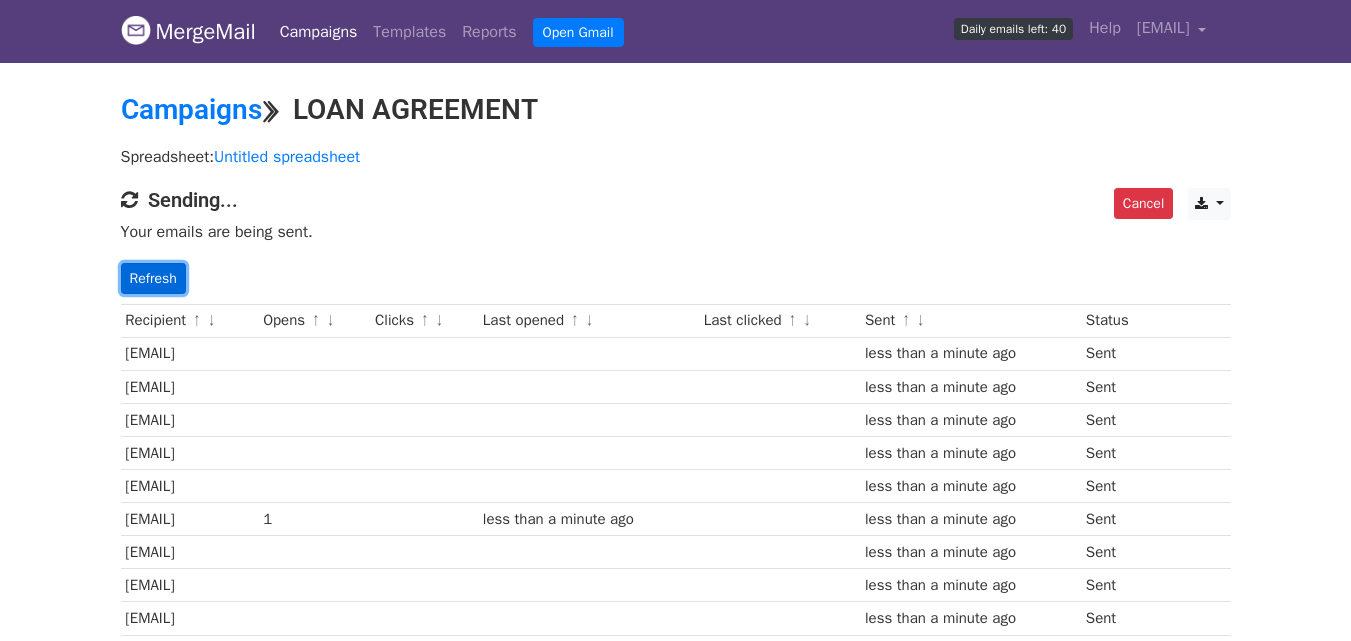 click on "Refresh" at bounding box center [153, 278] 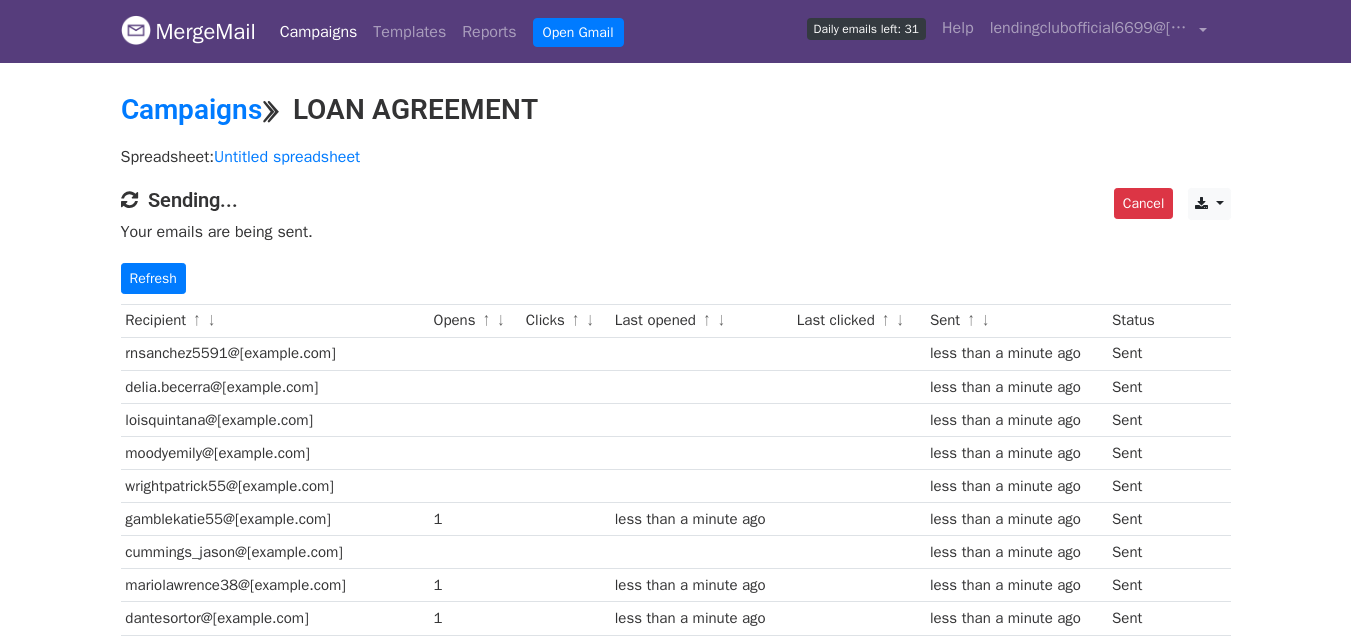 scroll, scrollTop: 0, scrollLeft: 0, axis: both 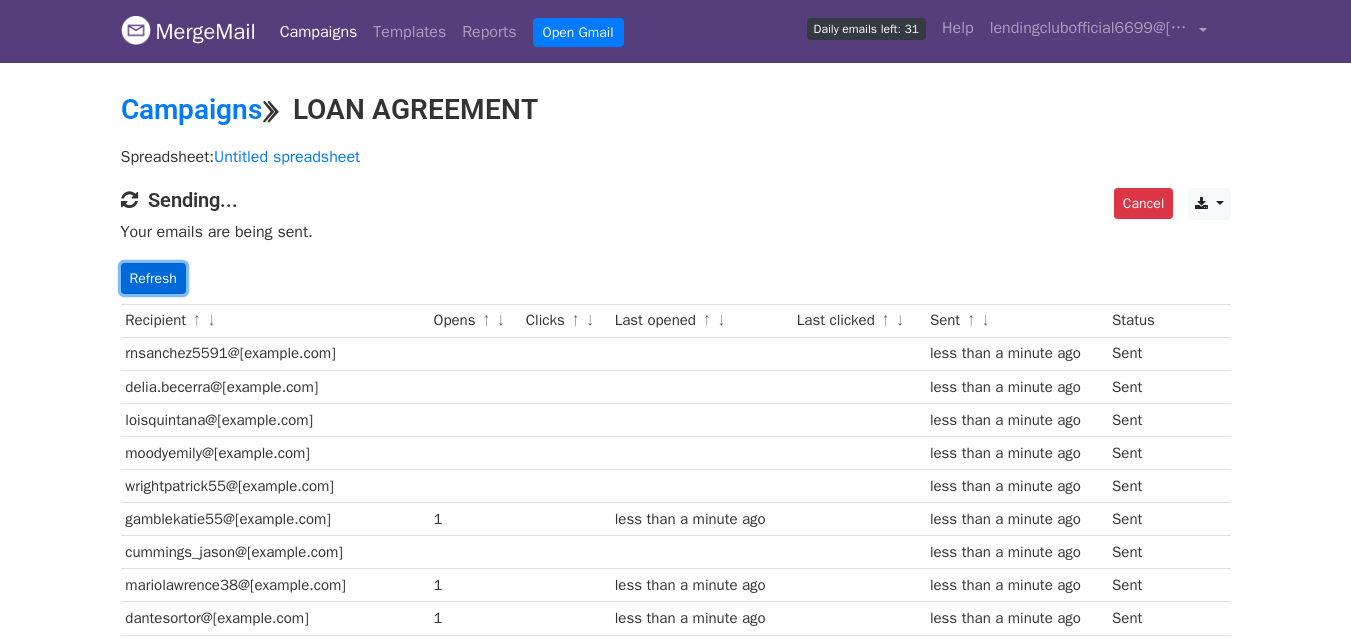 click on "Refresh" at bounding box center (153, 278) 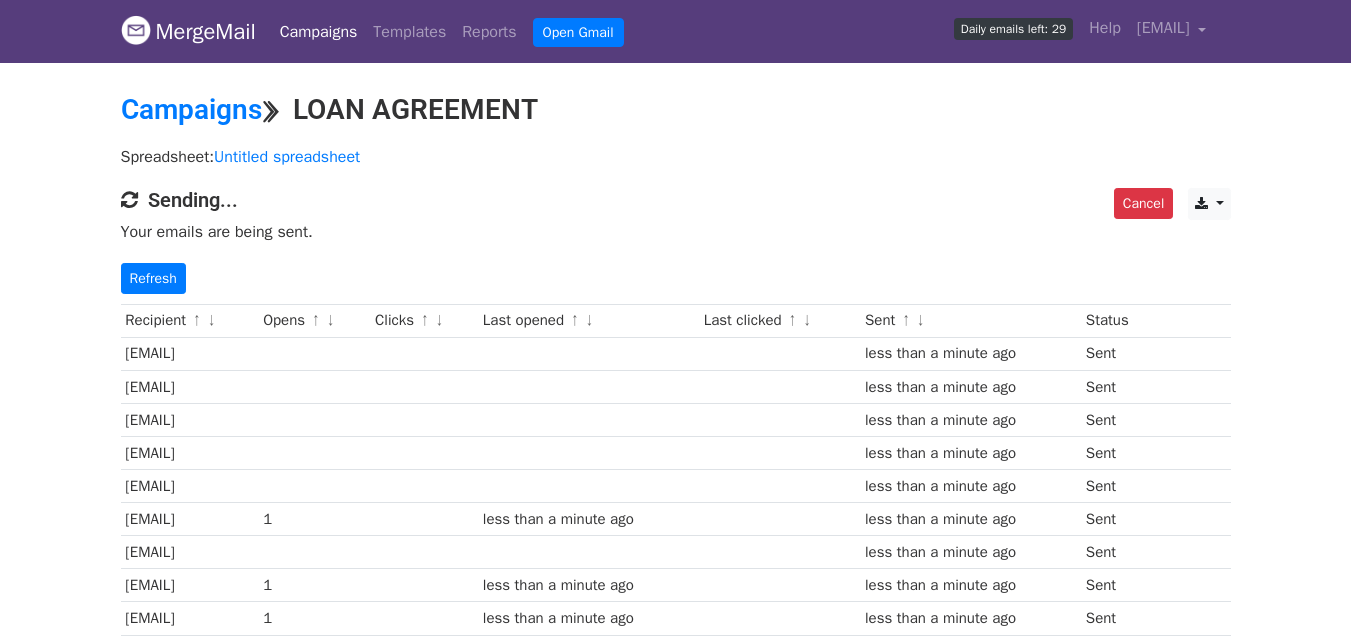 scroll, scrollTop: 0, scrollLeft: 0, axis: both 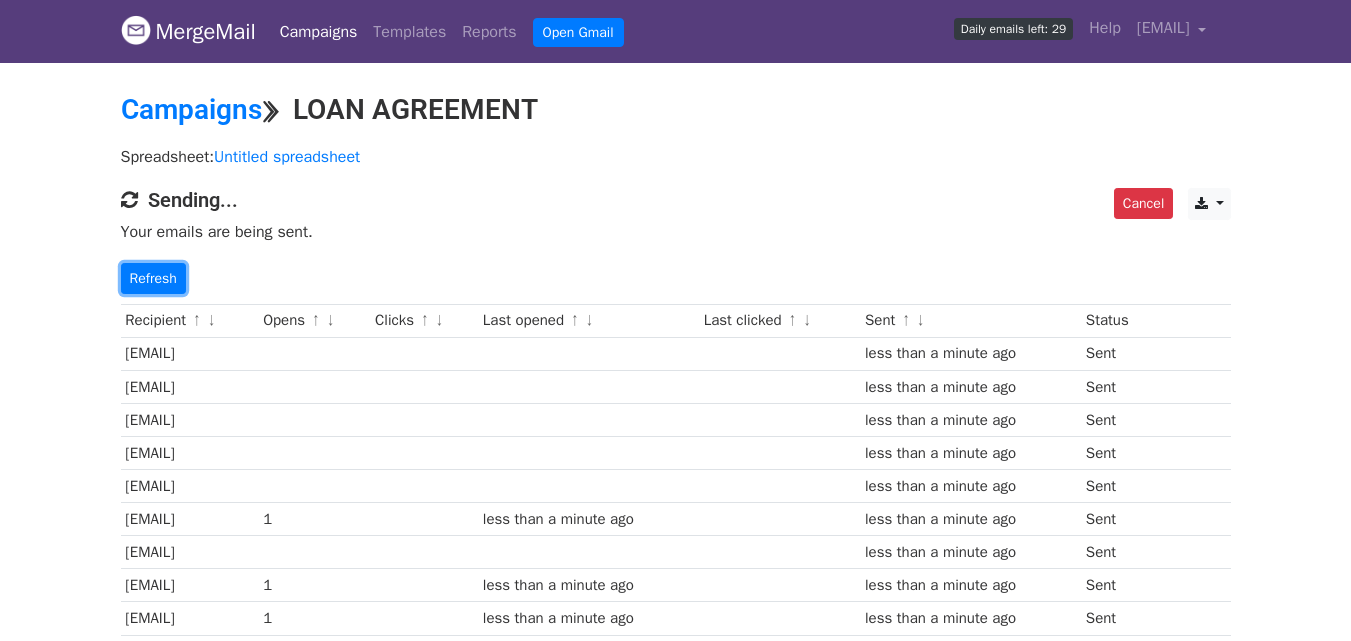 click on "Refresh" at bounding box center [153, 278] 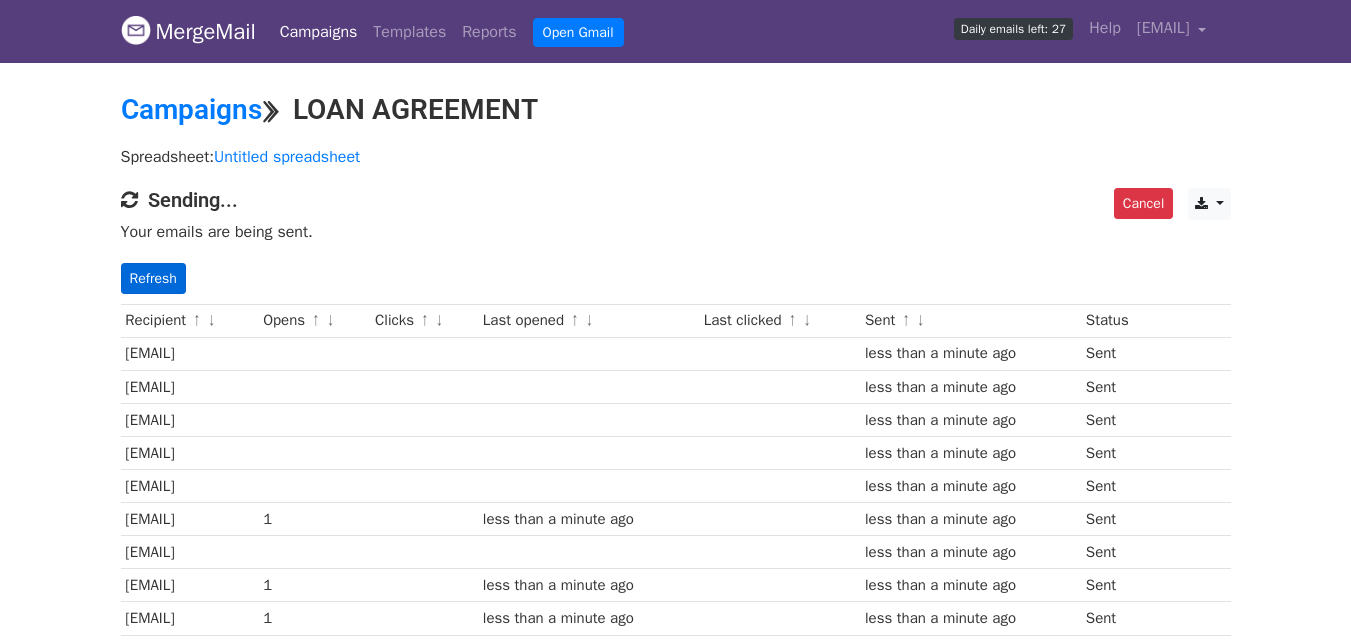 scroll, scrollTop: 0, scrollLeft: 0, axis: both 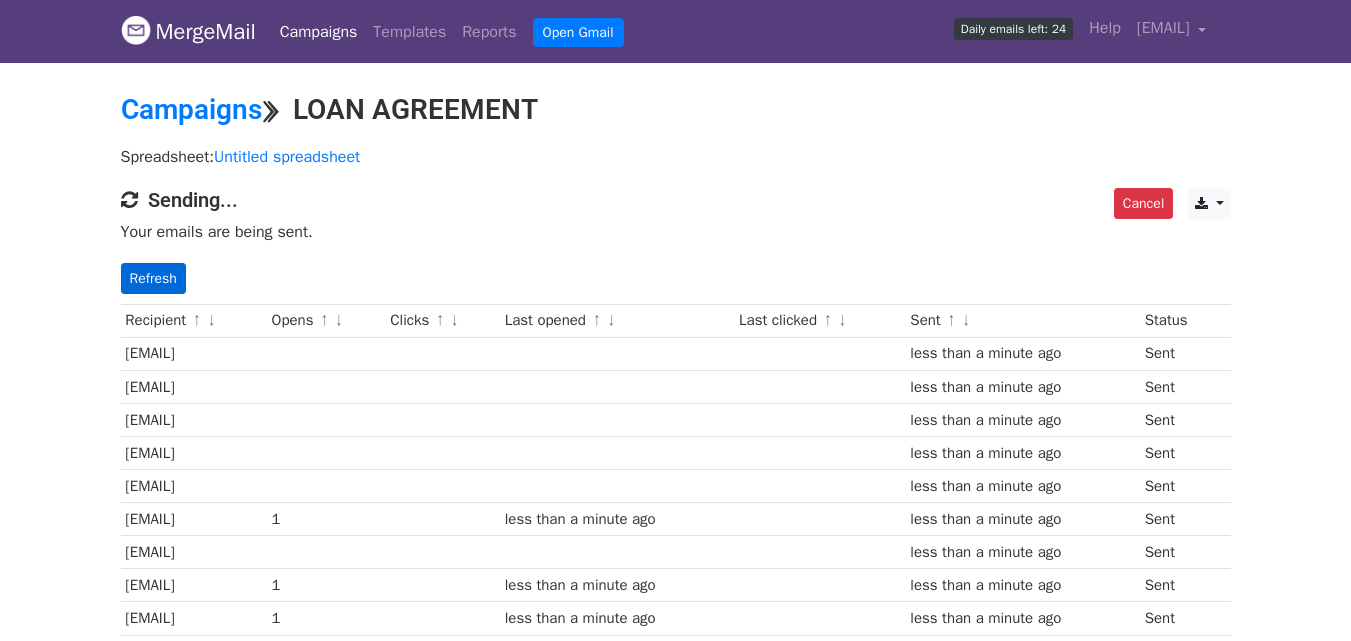 click on "Refresh" at bounding box center (153, 278) 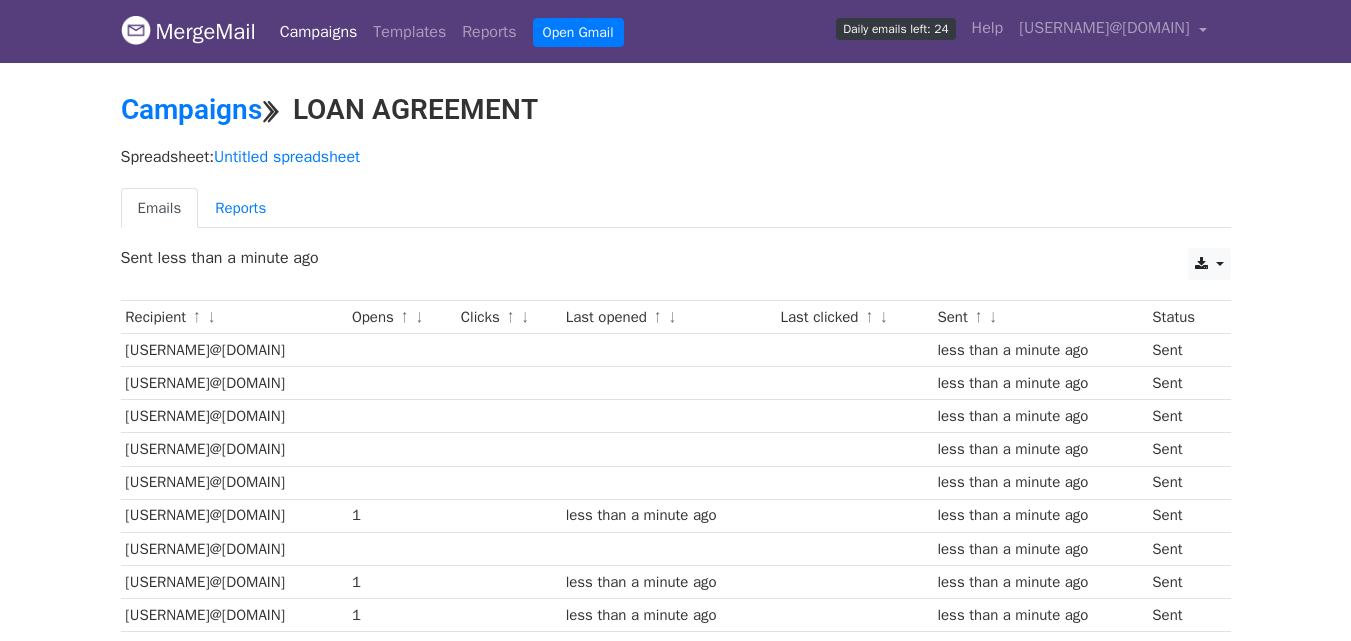 scroll, scrollTop: 0, scrollLeft: 0, axis: both 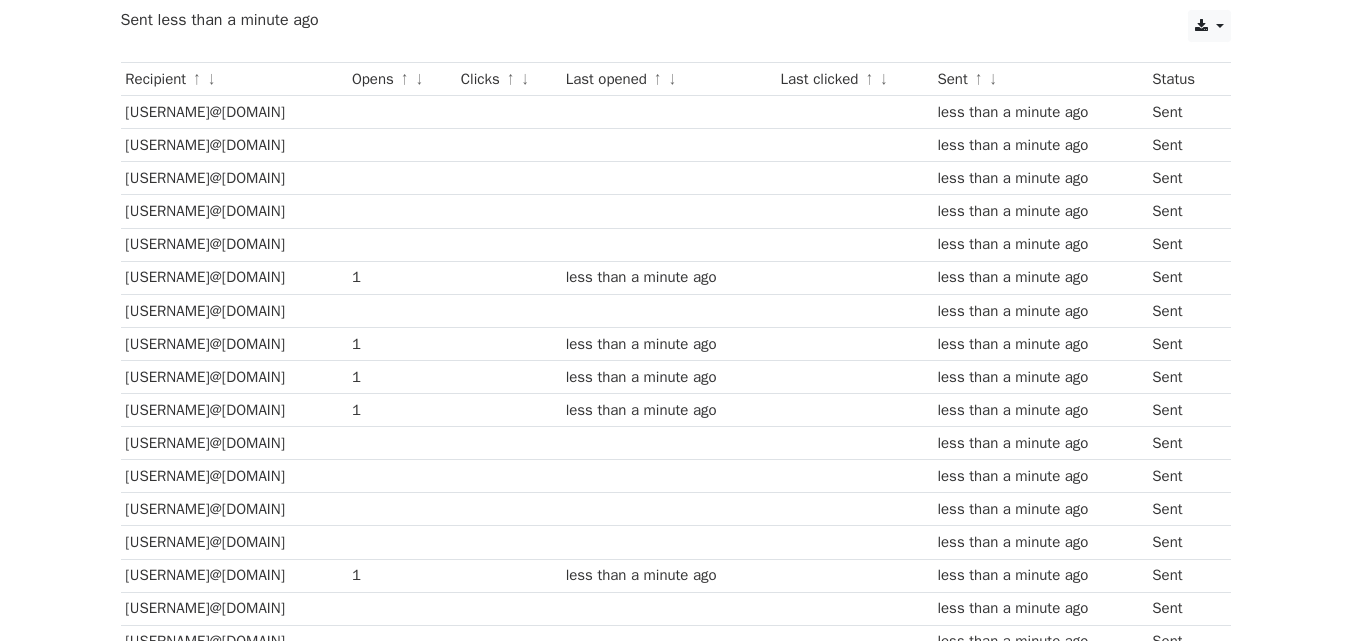 drag, startPoint x: 1362, startPoint y: 218, endPoint x: 1365, endPoint y: 324, distance: 106.04244 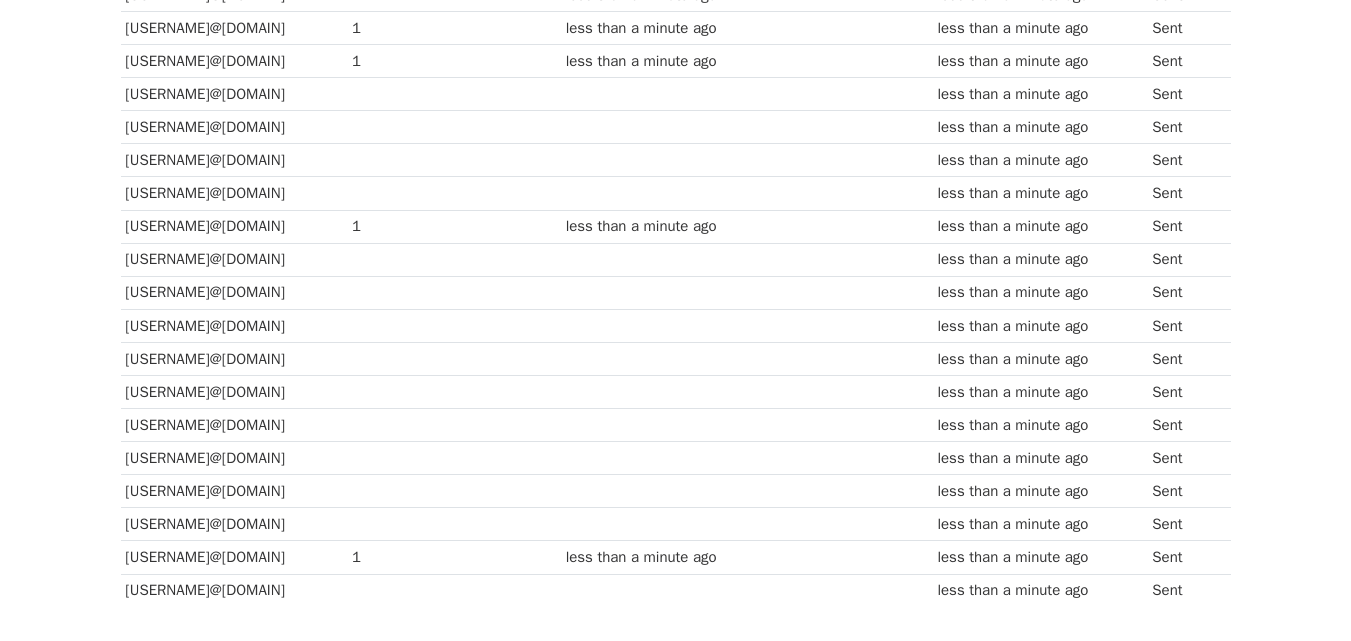 scroll, scrollTop: 592, scrollLeft: 0, axis: vertical 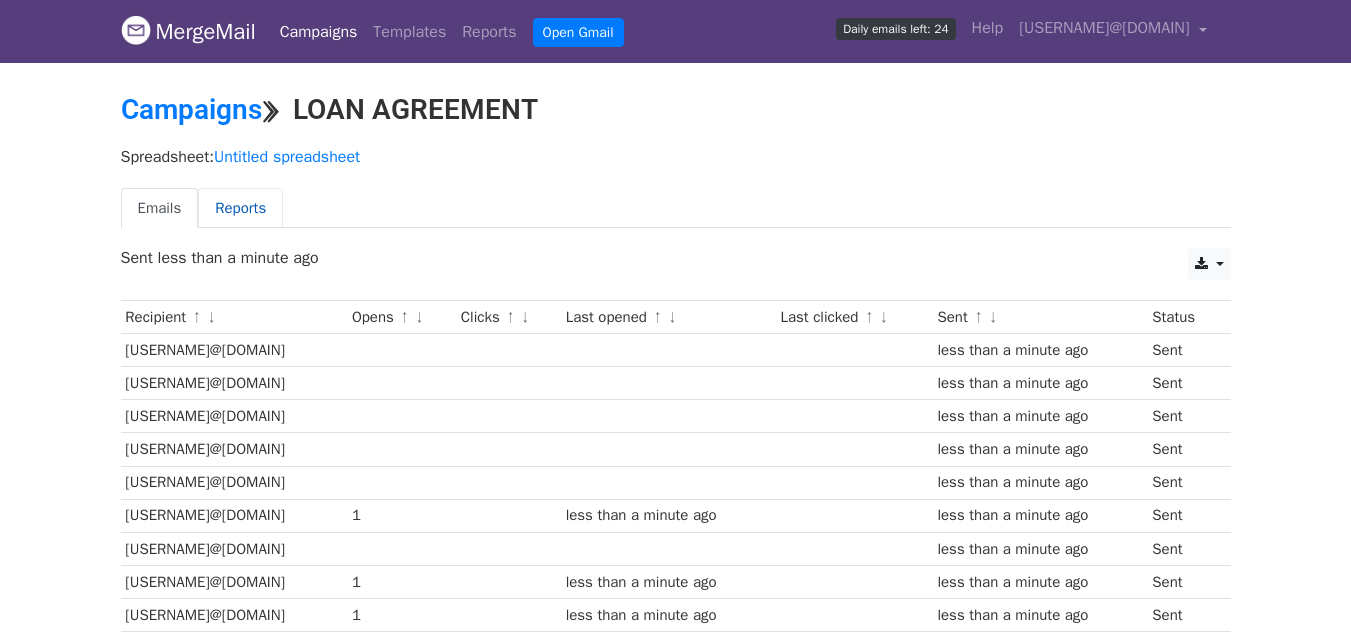 click on "Reports" at bounding box center [240, 208] 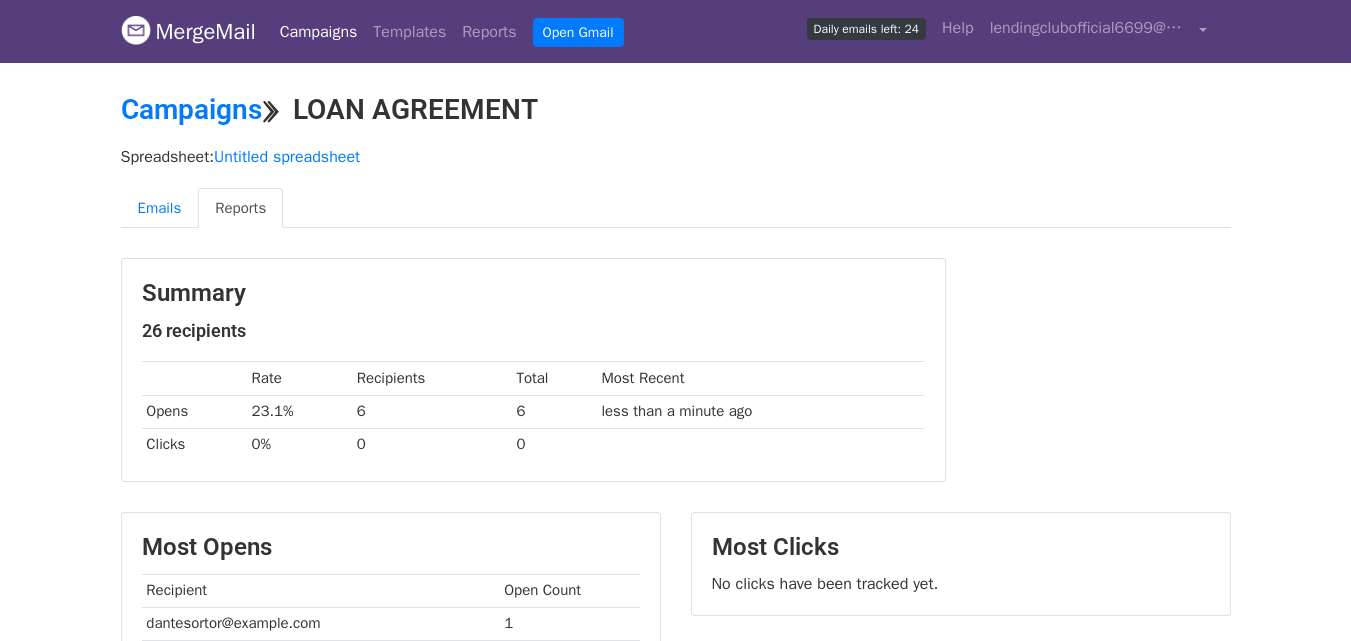 scroll, scrollTop: 0, scrollLeft: 0, axis: both 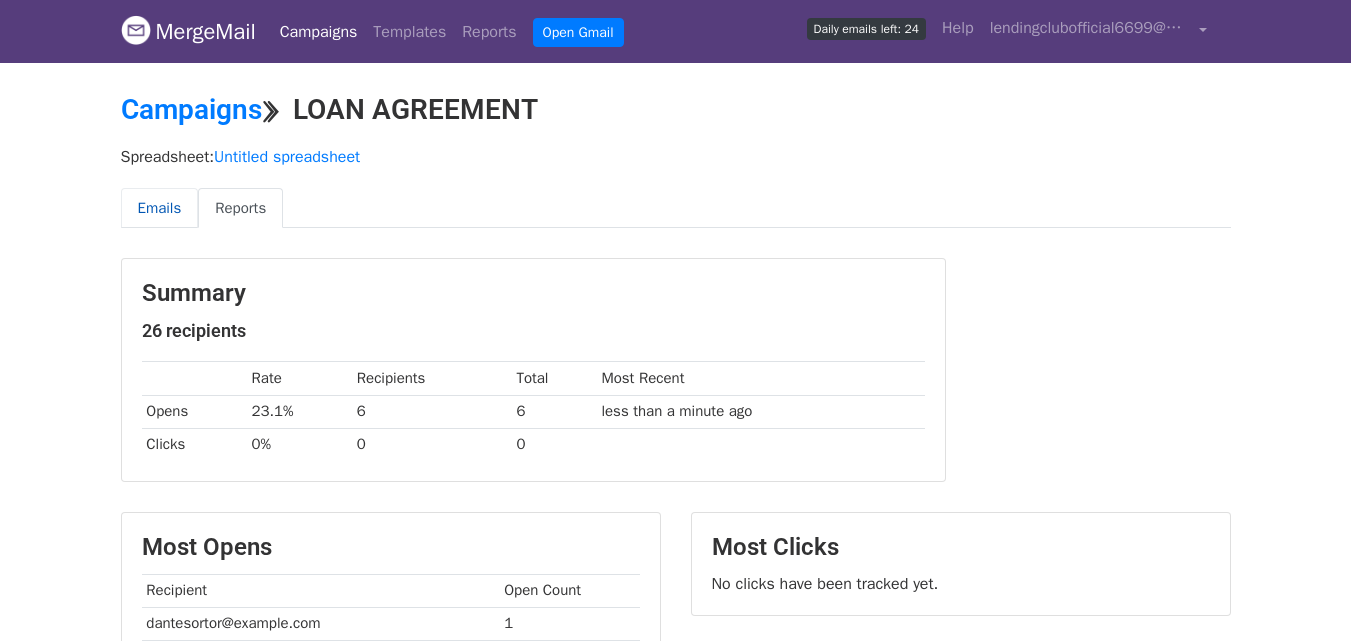 click on "Emails" at bounding box center (160, 208) 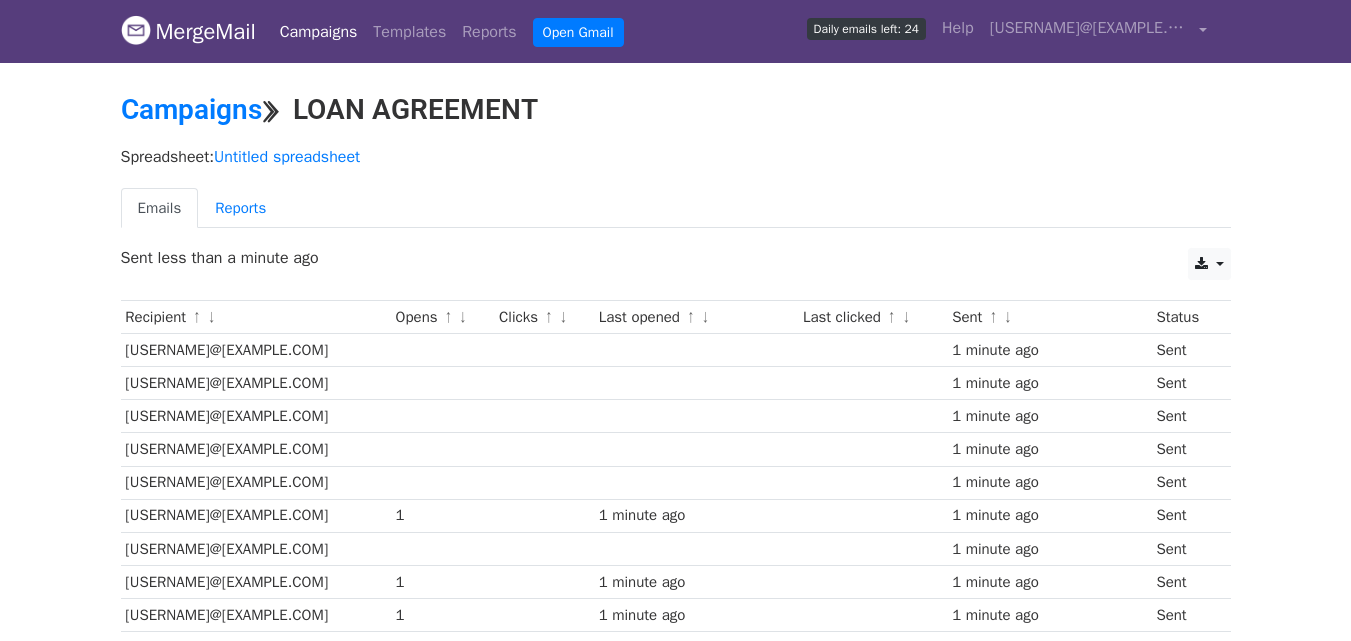 scroll, scrollTop: 0, scrollLeft: 0, axis: both 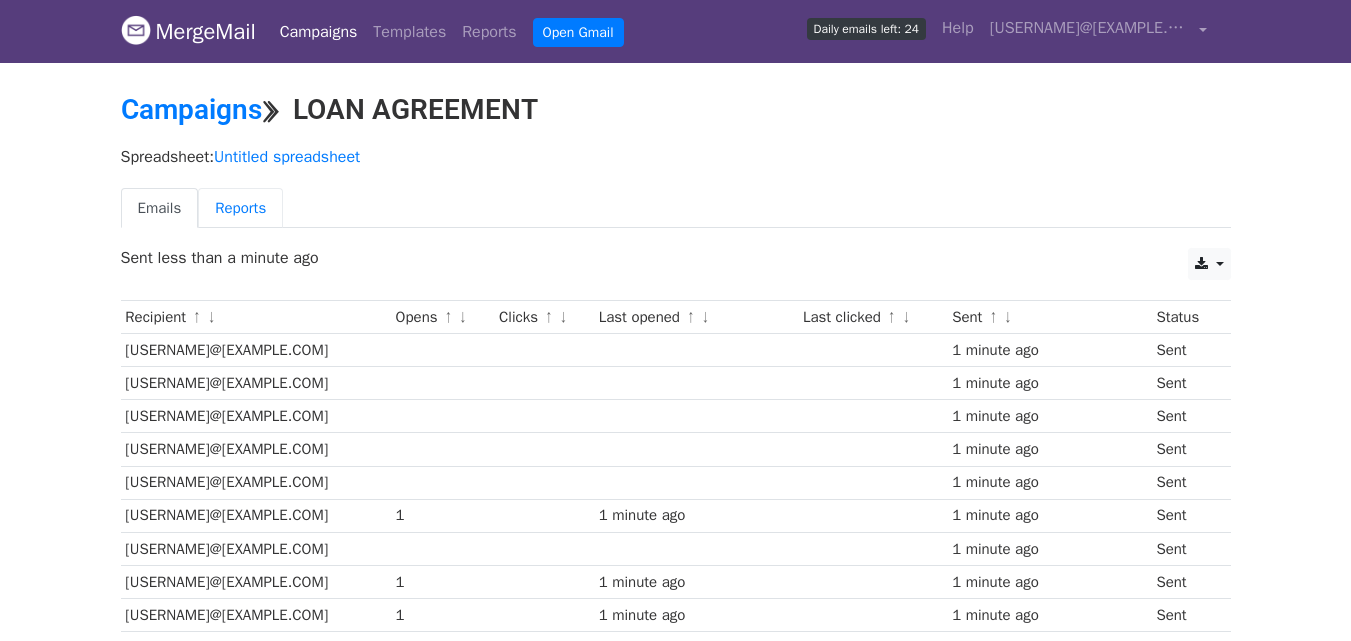 click on "Reports" at bounding box center [240, 208] 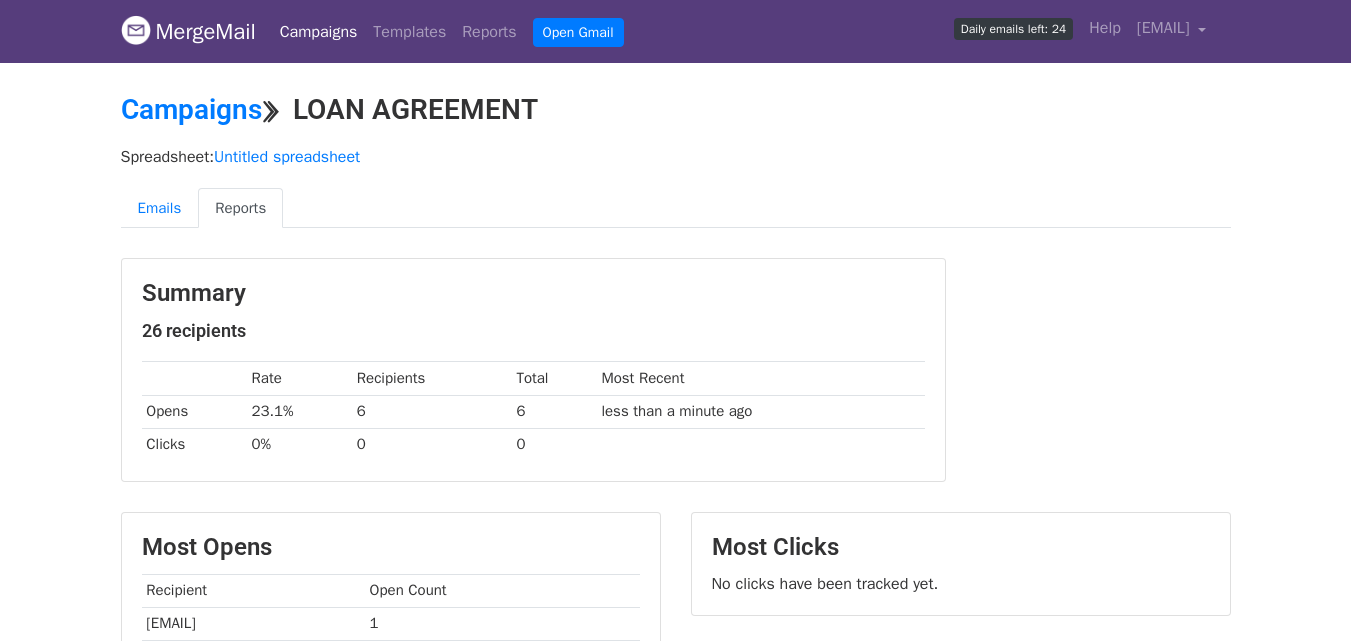 scroll, scrollTop: 0, scrollLeft: 0, axis: both 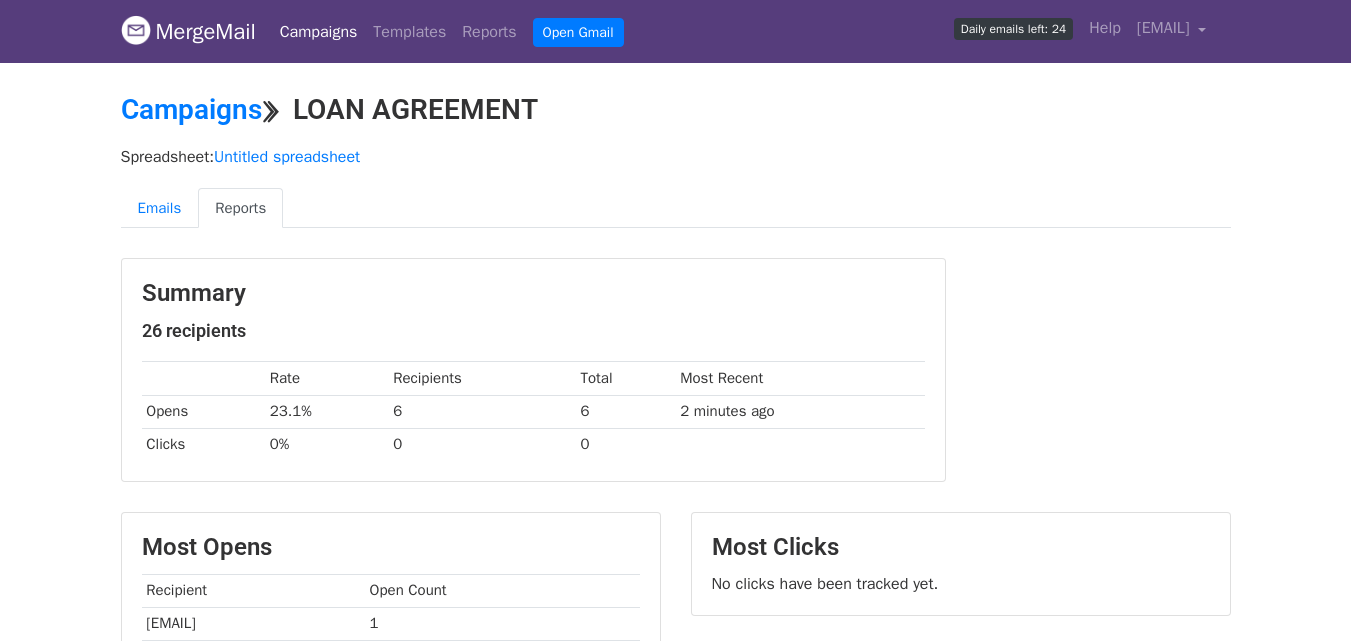 drag, startPoint x: 1358, startPoint y: 170, endPoint x: 1336, endPoint y: 140, distance: 37.202152 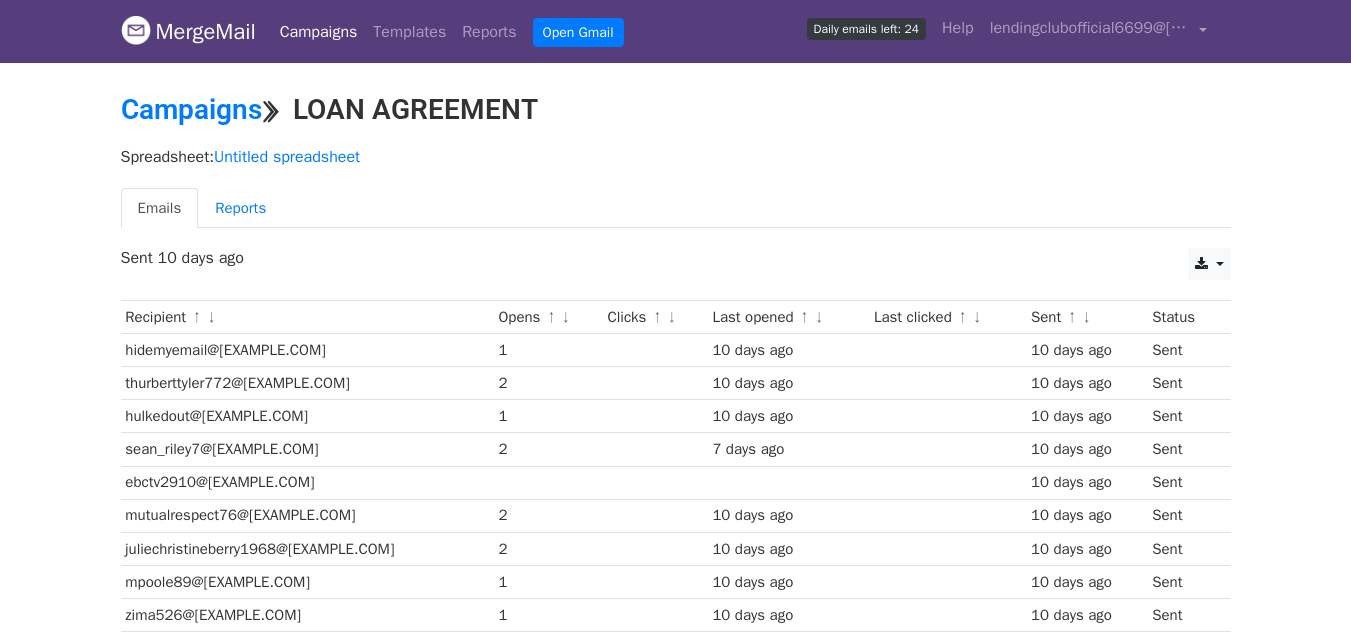 scroll, scrollTop: 0, scrollLeft: 0, axis: both 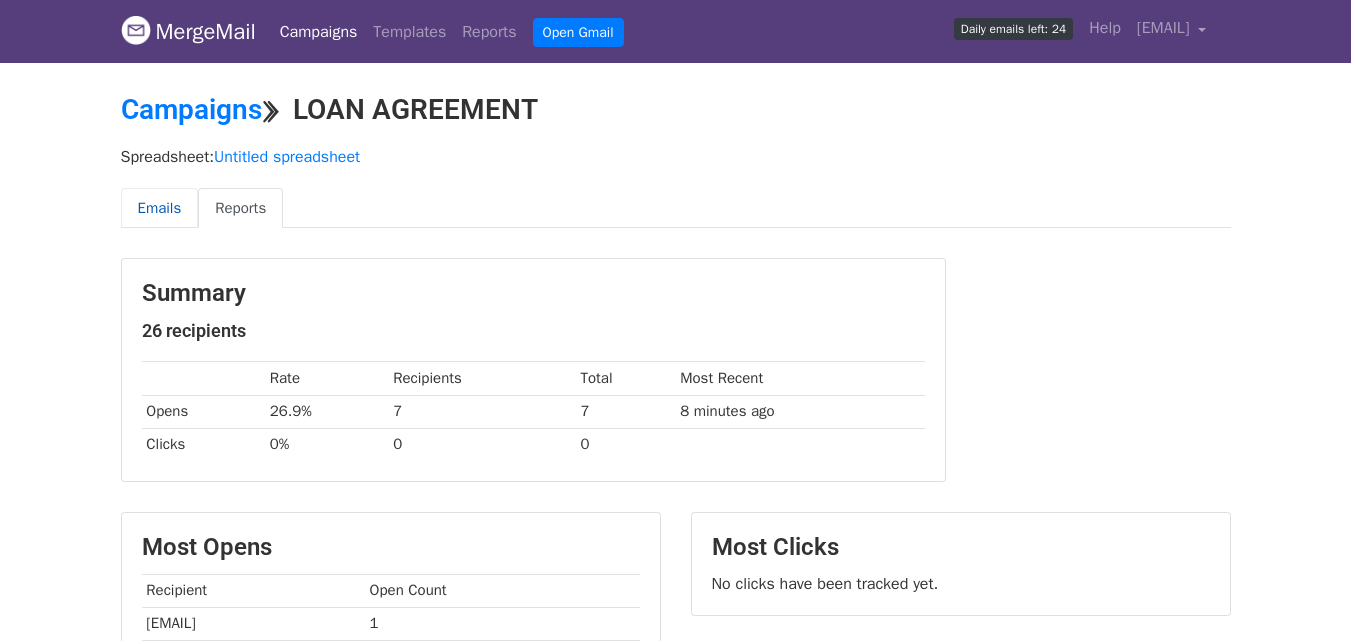 click on "Emails" at bounding box center (160, 208) 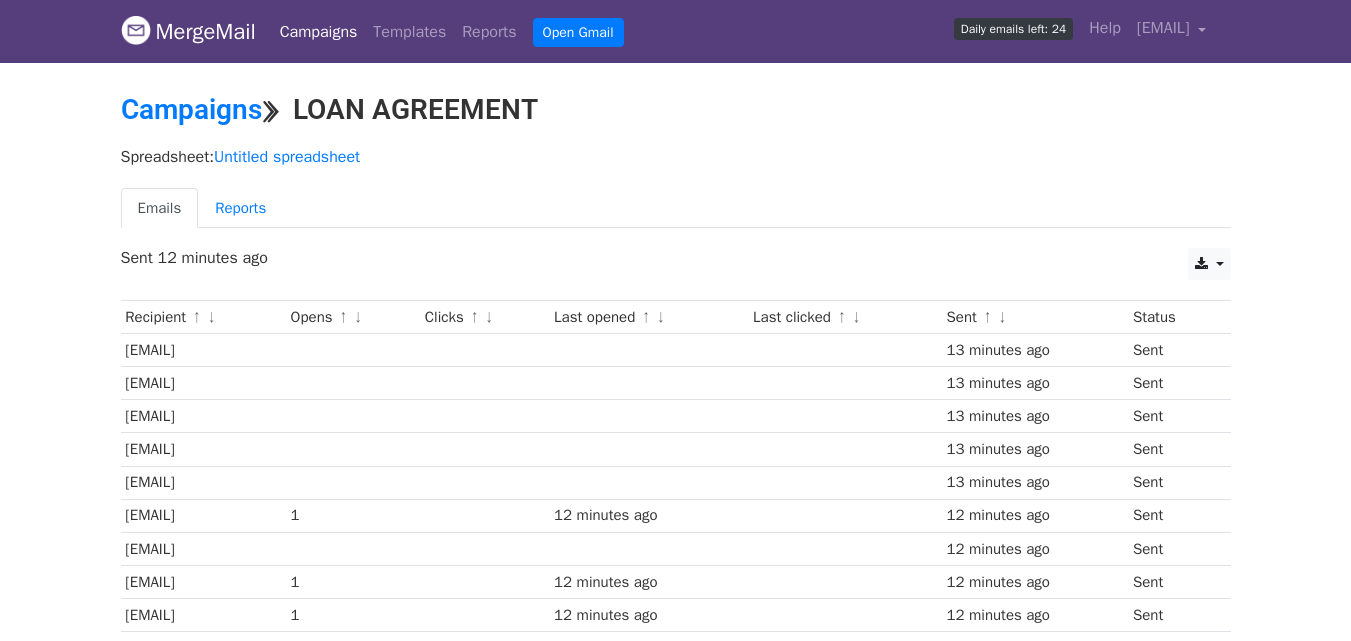 scroll, scrollTop: 0, scrollLeft: 0, axis: both 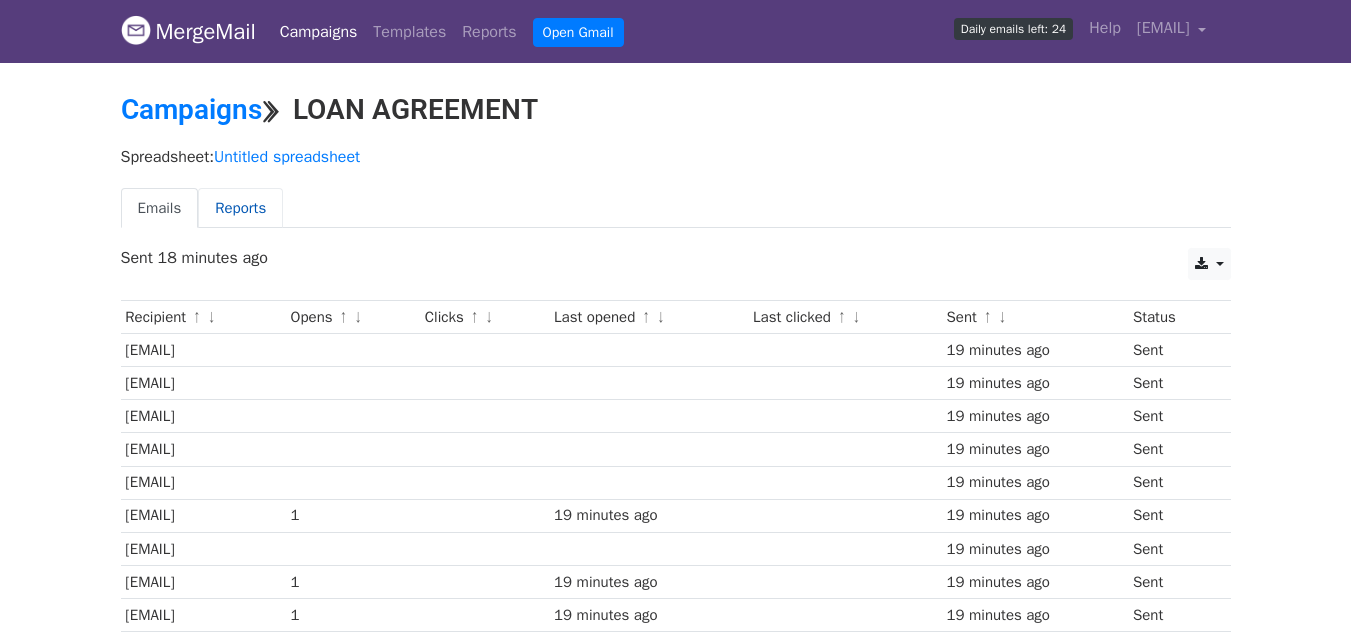 click on "Reports" at bounding box center (240, 208) 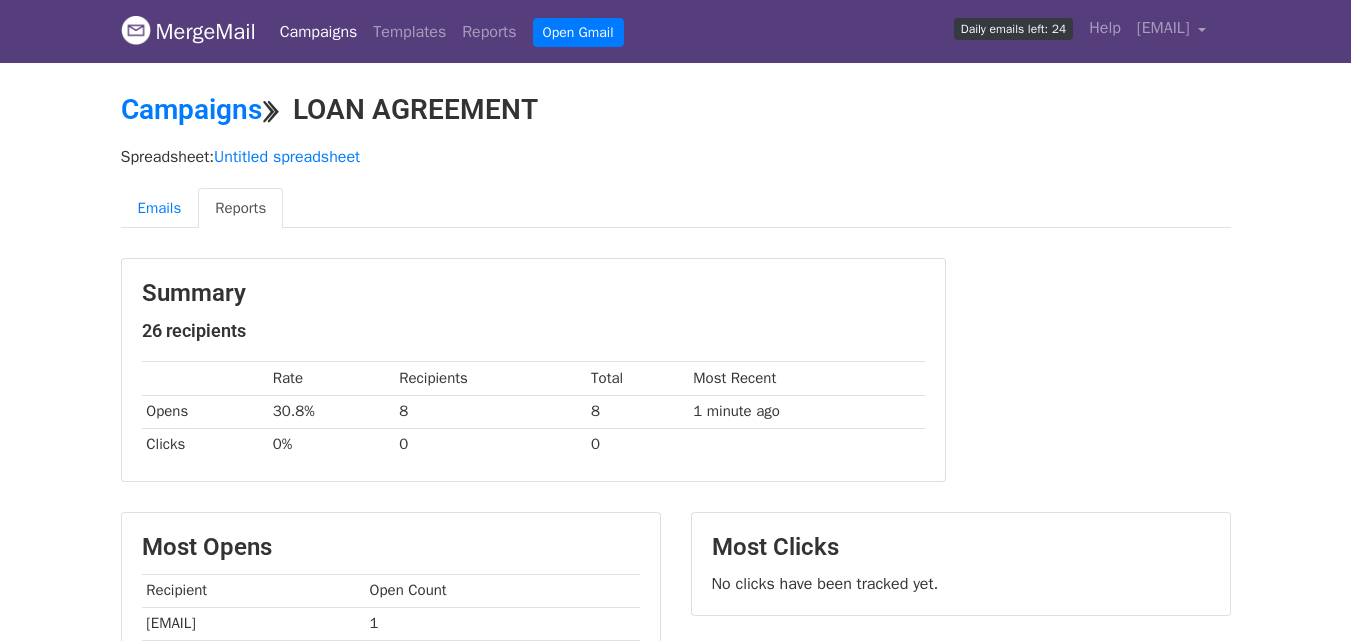 scroll, scrollTop: 0, scrollLeft: 0, axis: both 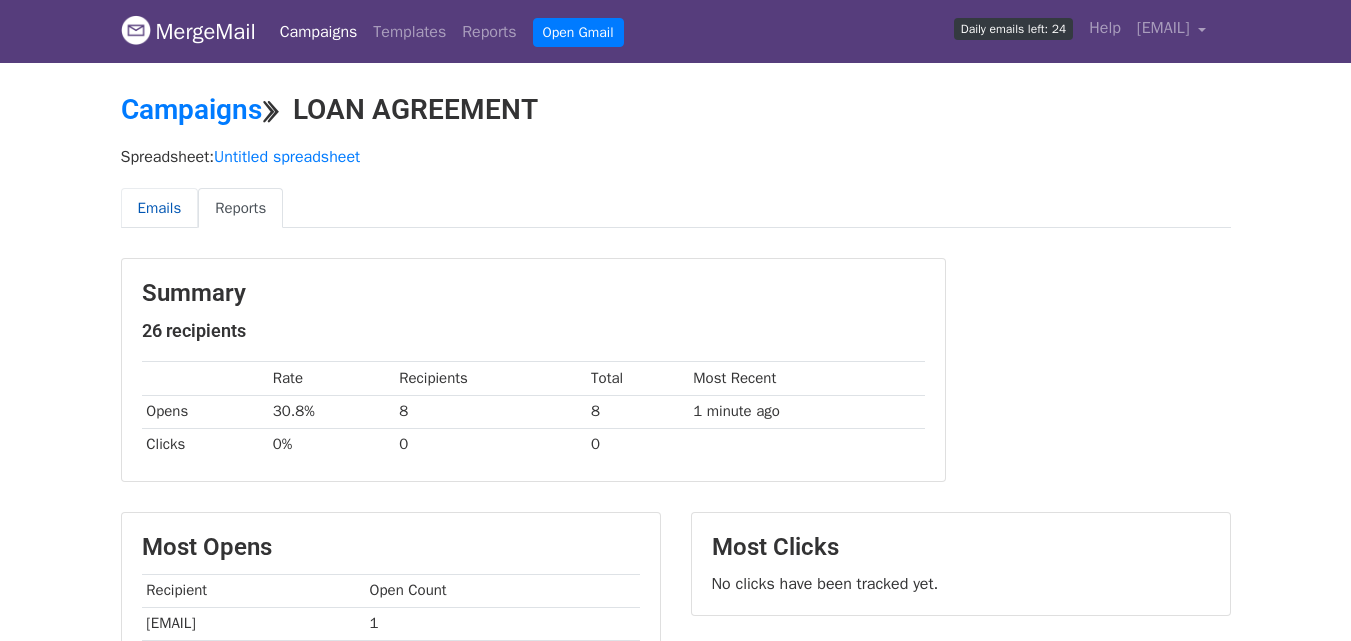 click on "Emails" at bounding box center [160, 208] 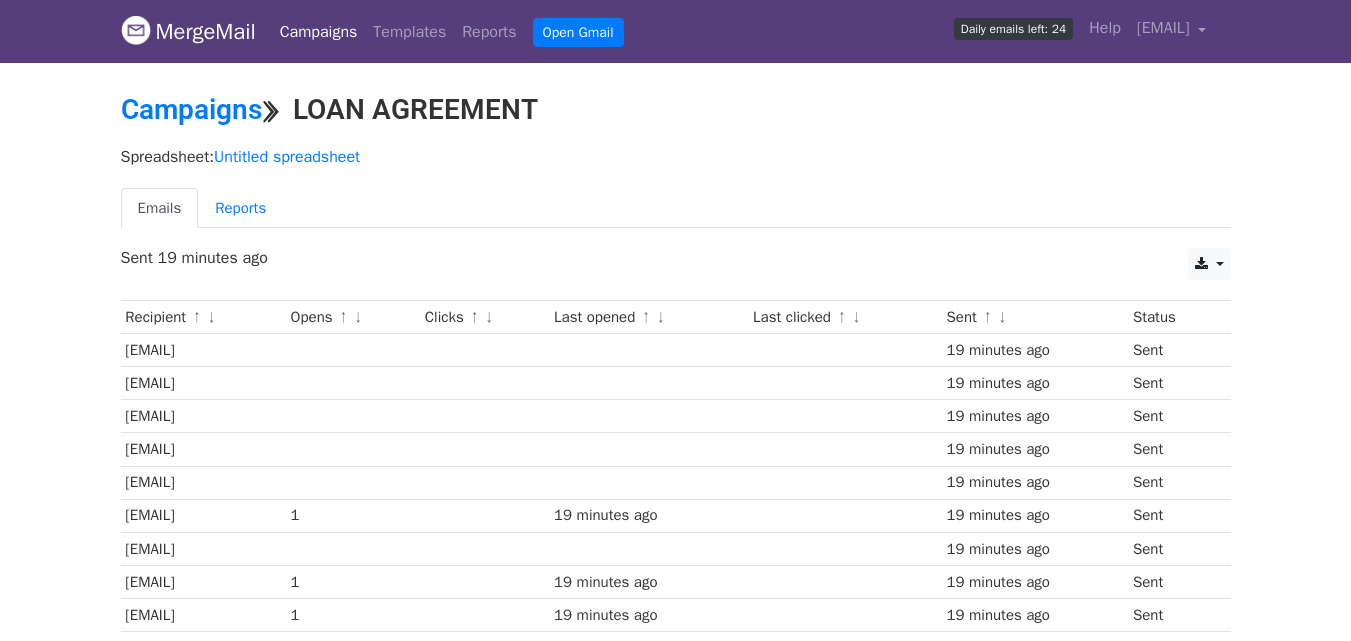 scroll, scrollTop: 0, scrollLeft: 0, axis: both 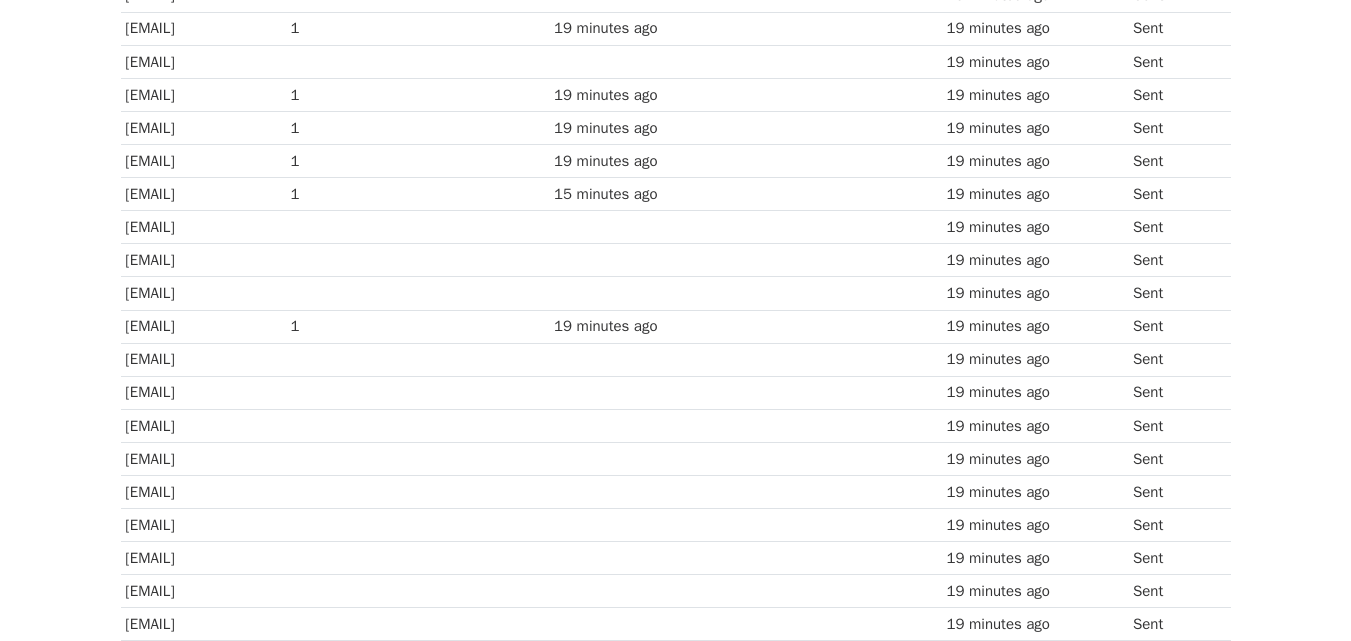 drag, startPoint x: 1360, startPoint y: 211, endPoint x: 1365, endPoint y: 426, distance: 215.05814 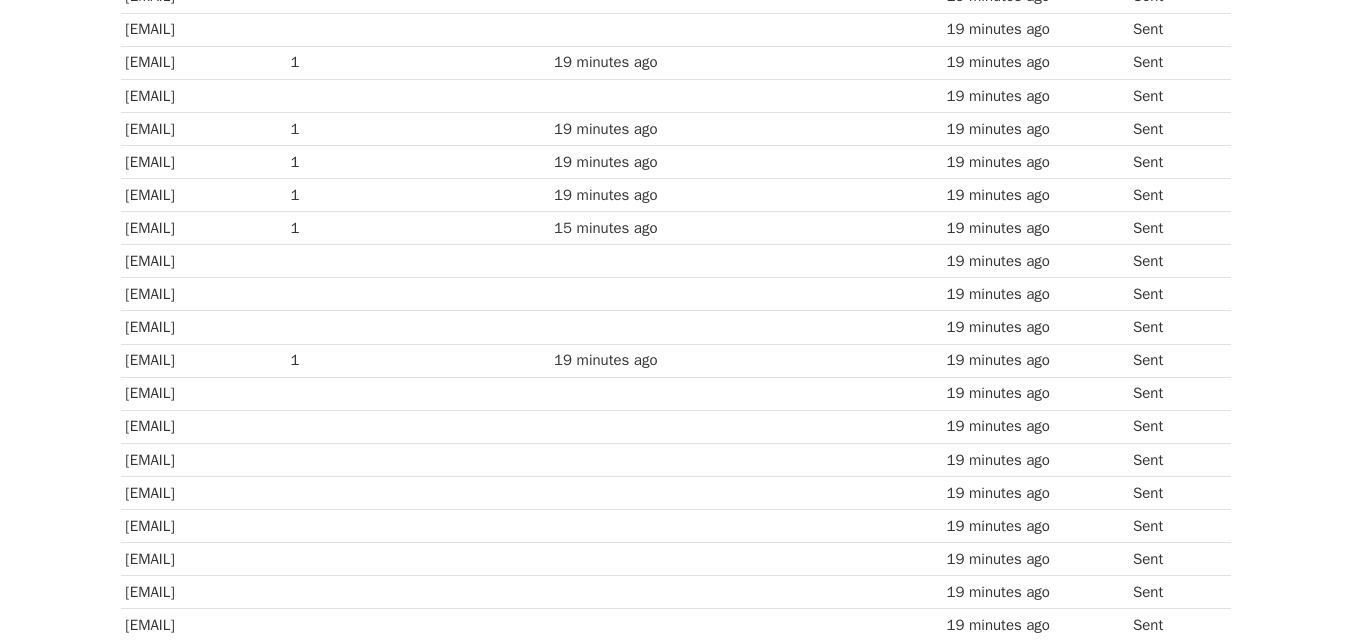 scroll, scrollTop: 388, scrollLeft: 0, axis: vertical 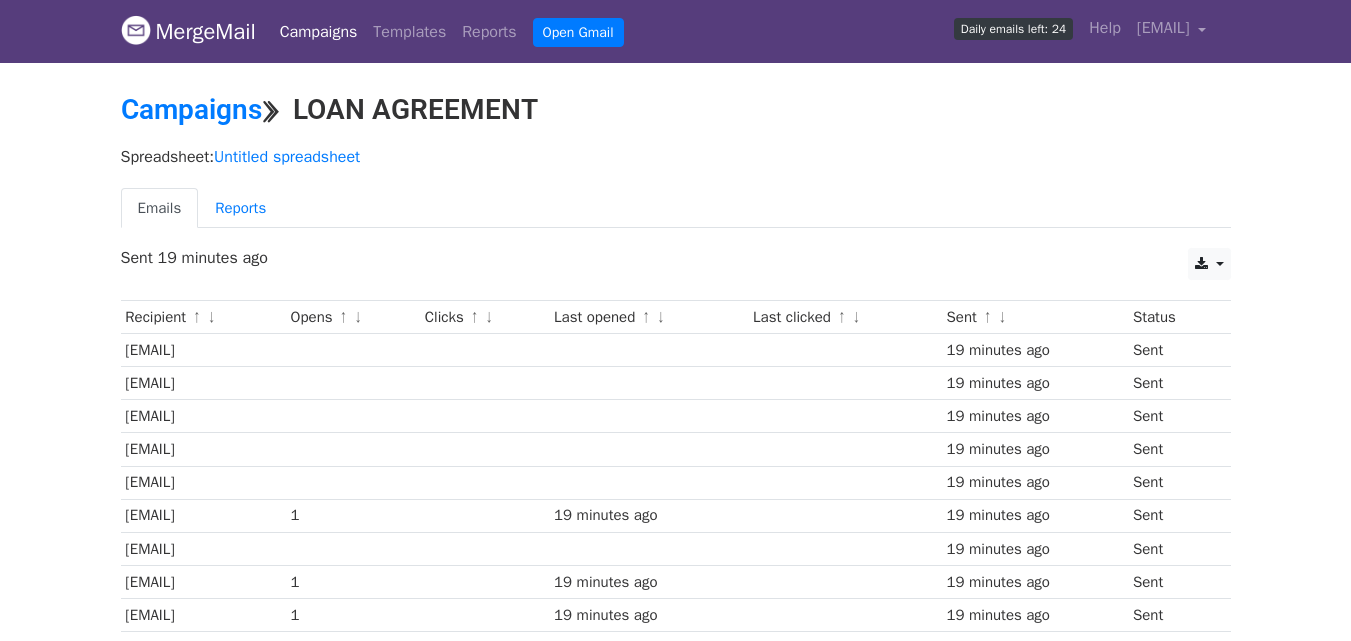 click on "Emails" at bounding box center [160, 208] 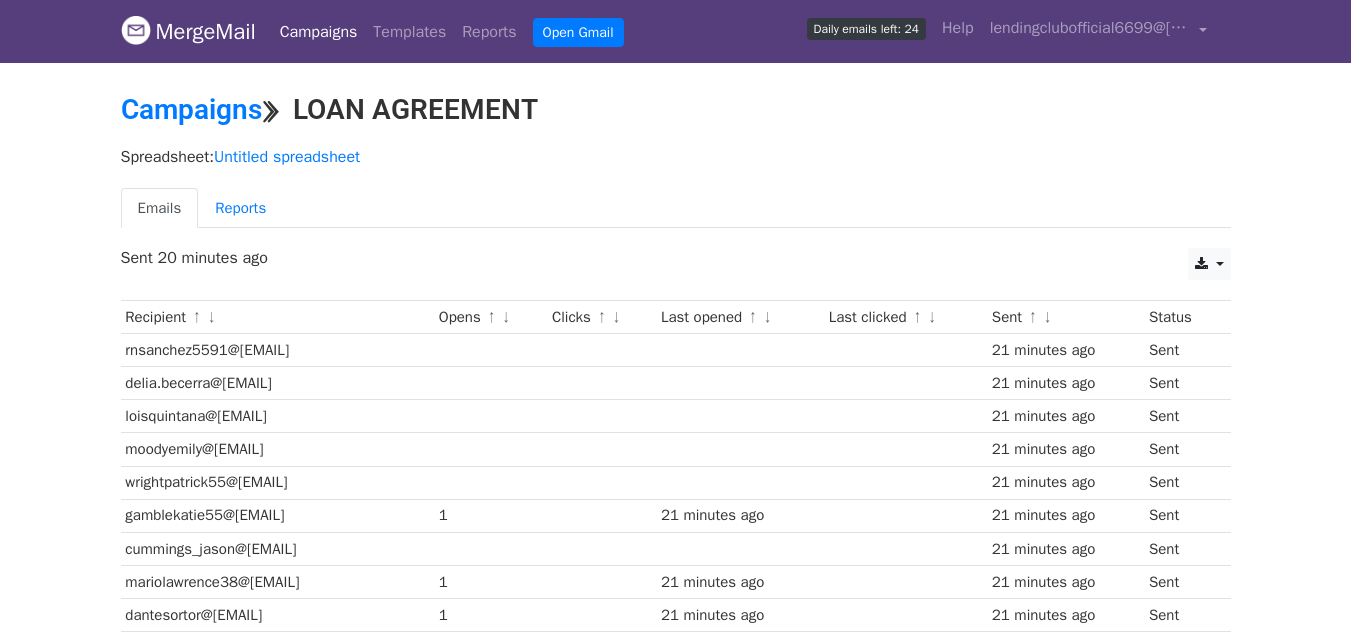 scroll, scrollTop: 0, scrollLeft: 0, axis: both 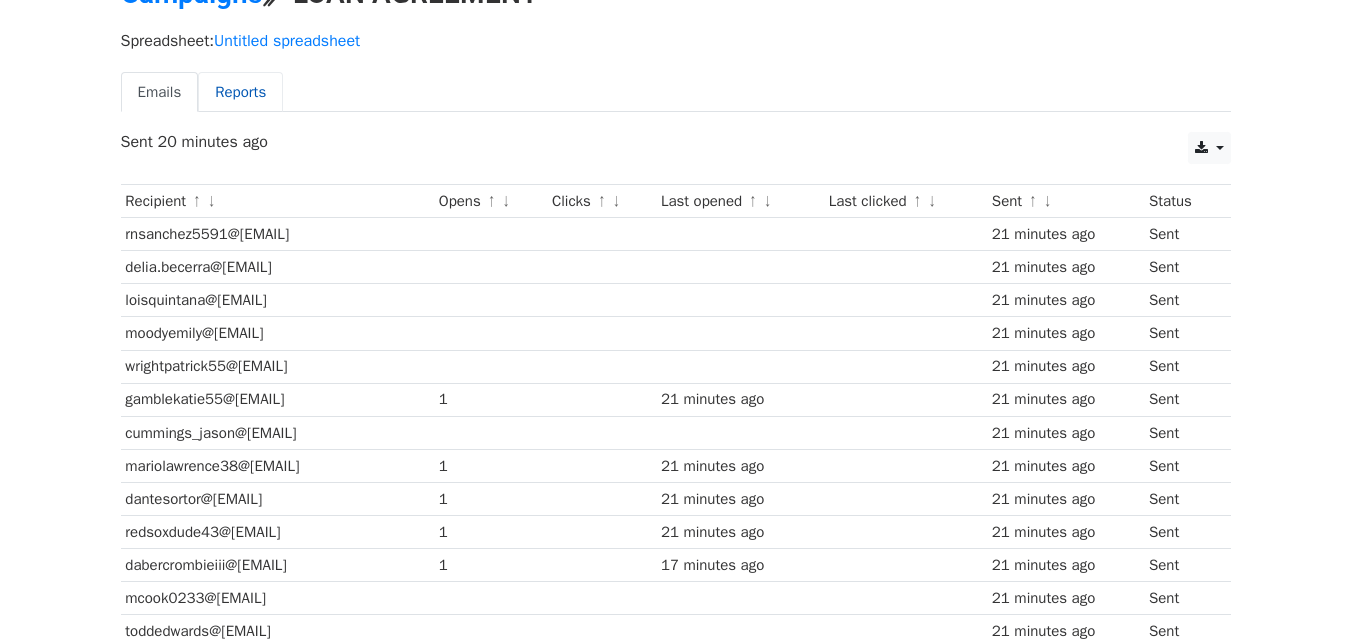 click on "Reports" at bounding box center (240, 92) 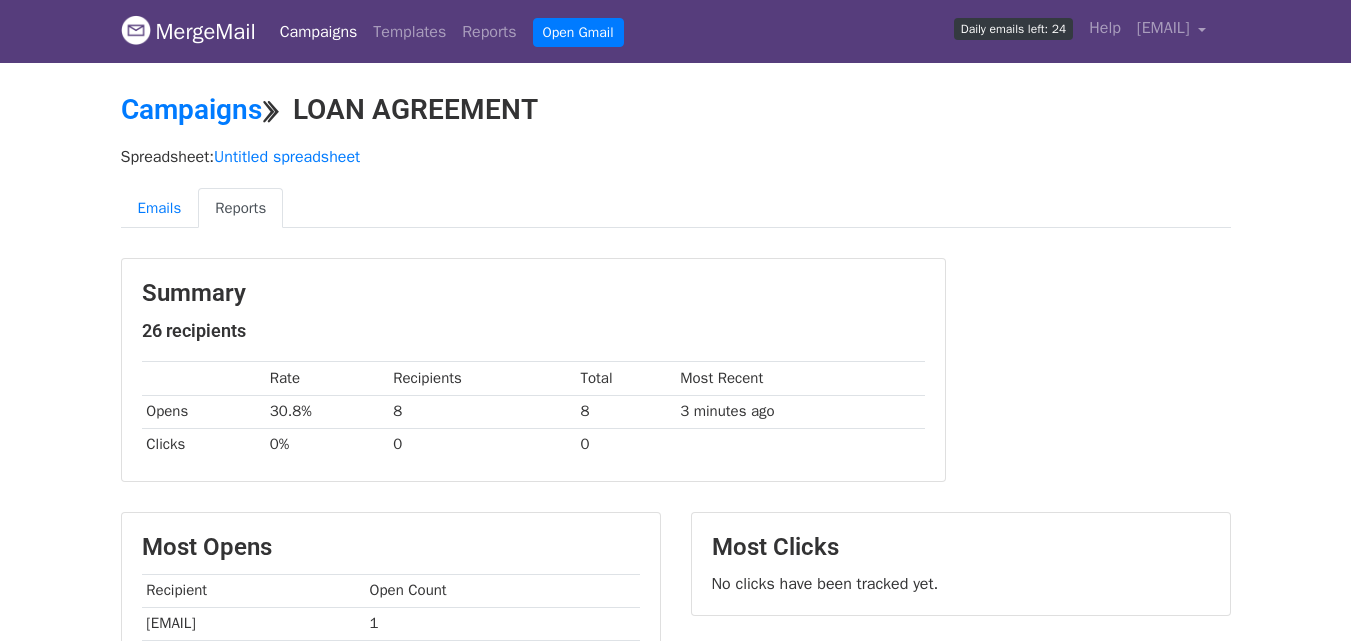 scroll, scrollTop: 0, scrollLeft: 0, axis: both 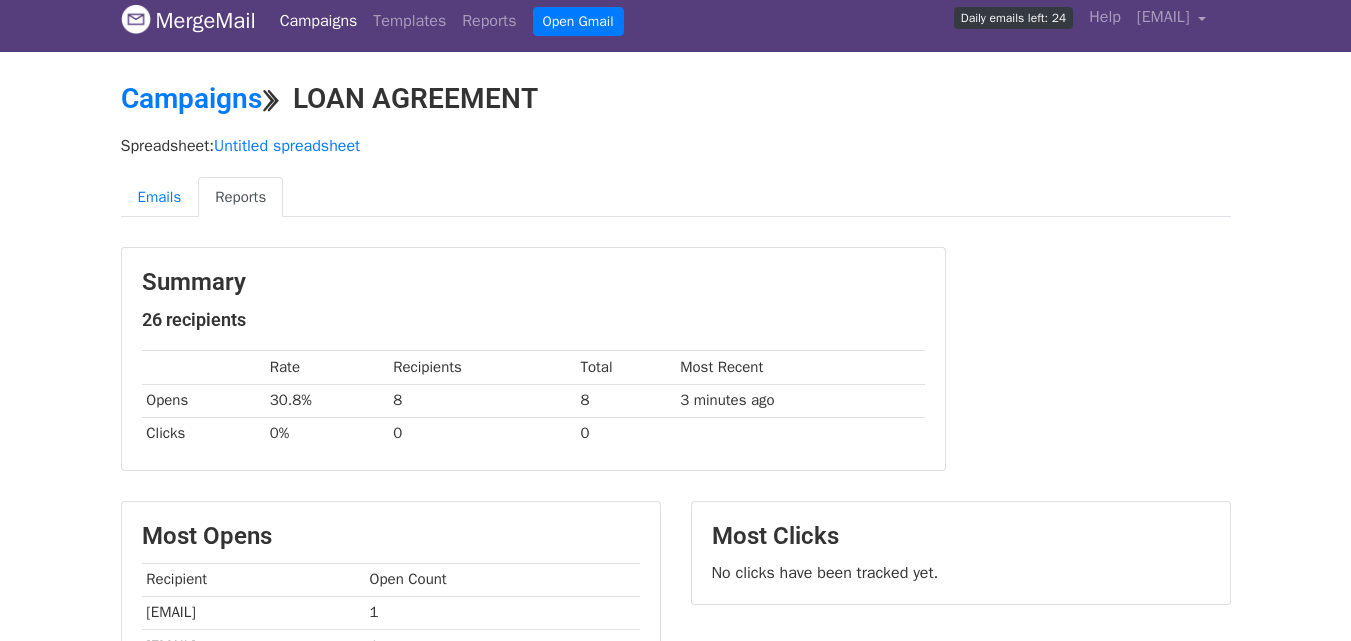 click on "MergeMail
Campaigns
Templates
Reports
Open Gmail
Daily emails left: 24
Help
lendingclubofficial6699@gmail.com
Account
Unsubscribes
Integrations
Notification Settings
Sign out
New Features
You're all caught up!
Scheduled Campaigns
Schedule your emails to be sent later.
Read more
Account Reports
View reports across all of your campaigns to find highly-engaged recipients and to see which templates and campaigns have the most clicks and opens.
Read more
View my reports
Template Editor
Create beautiful emails using our powerful template editor.
Read more
View my templates
Campaigns
⟫
LOAN AGREEMENT
Spreadsheet:
Untitled spreadsheet
Emails
Reports
Summary
26 recipients
Rate
Recipients
Total
Most Recent
Opens
8" at bounding box center (675, 592) 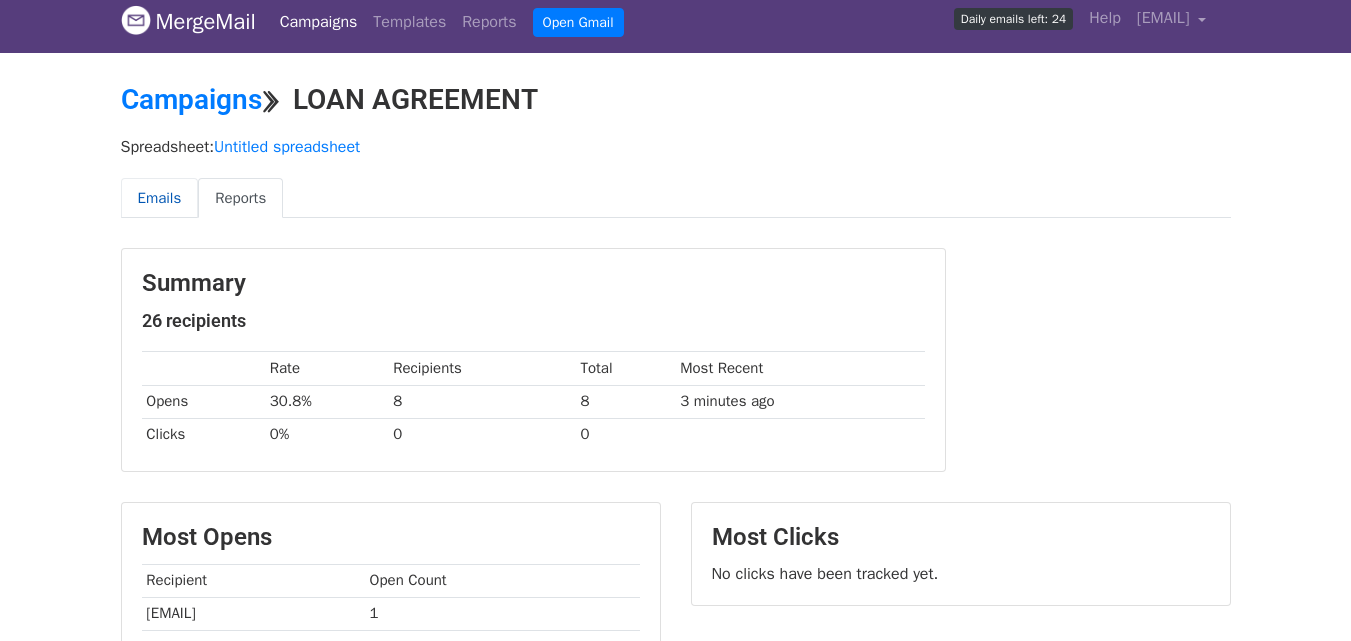 click on "Emails" at bounding box center [160, 198] 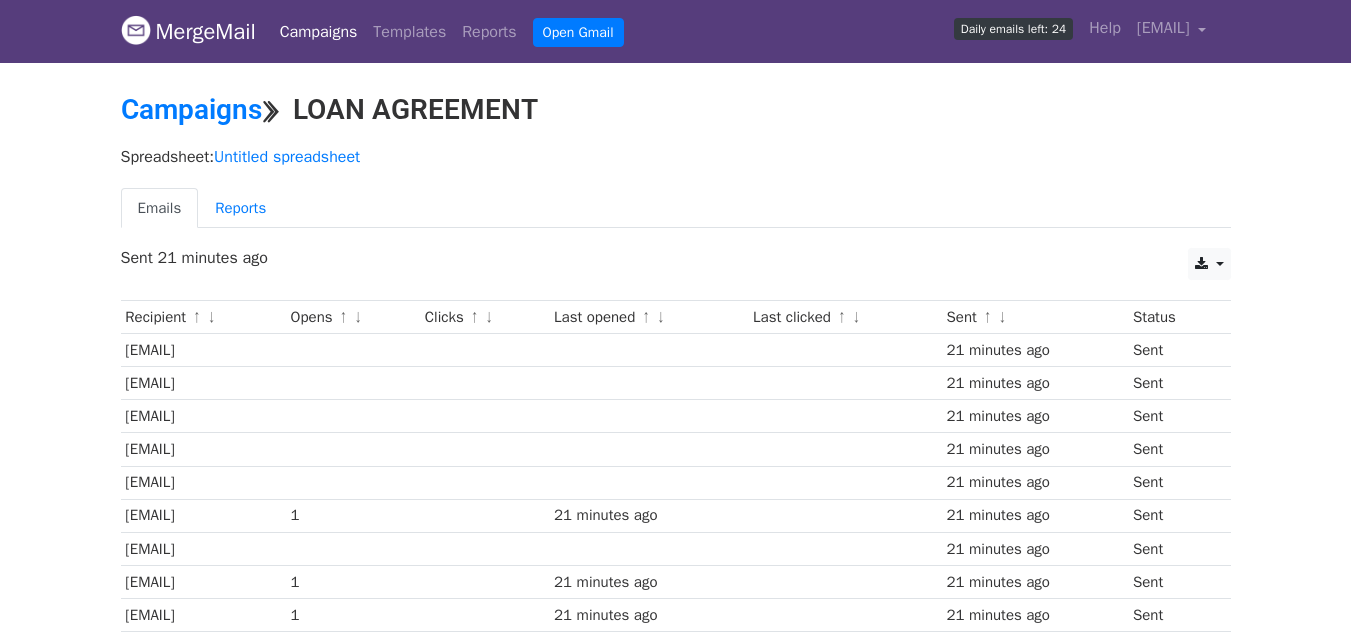 scroll, scrollTop: 0, scrollLeft: 0, axis: both 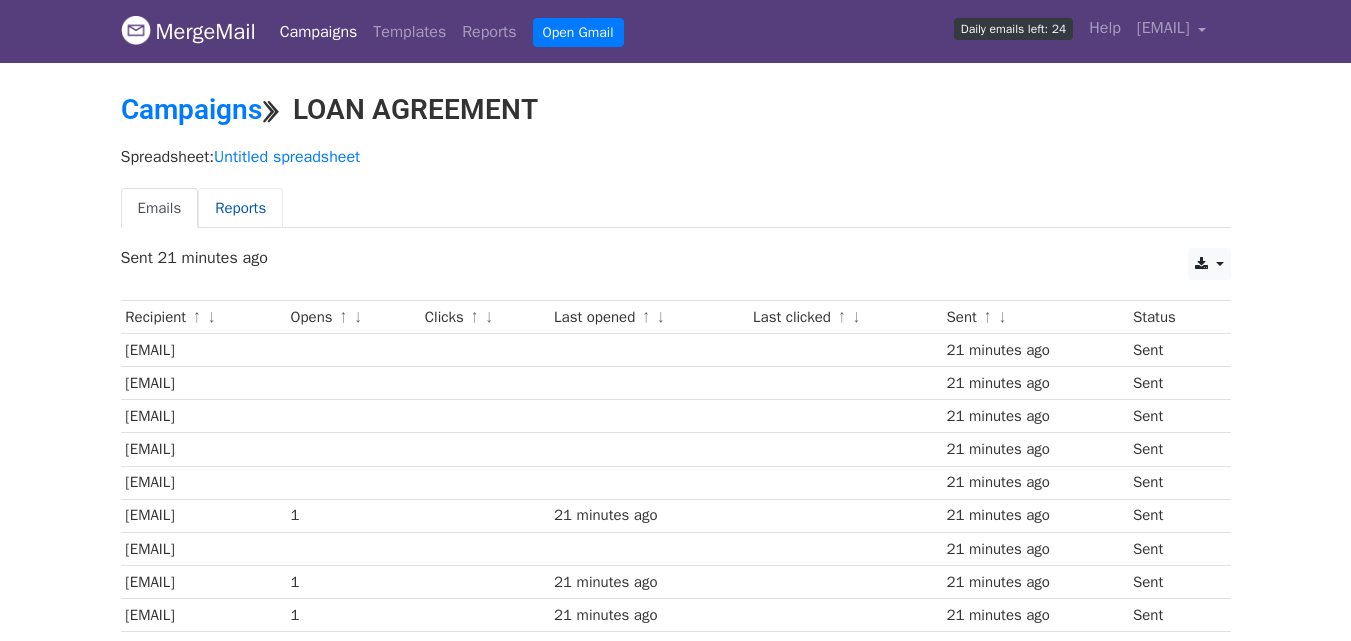 click on "Reports" at bounding box center (240, 208) 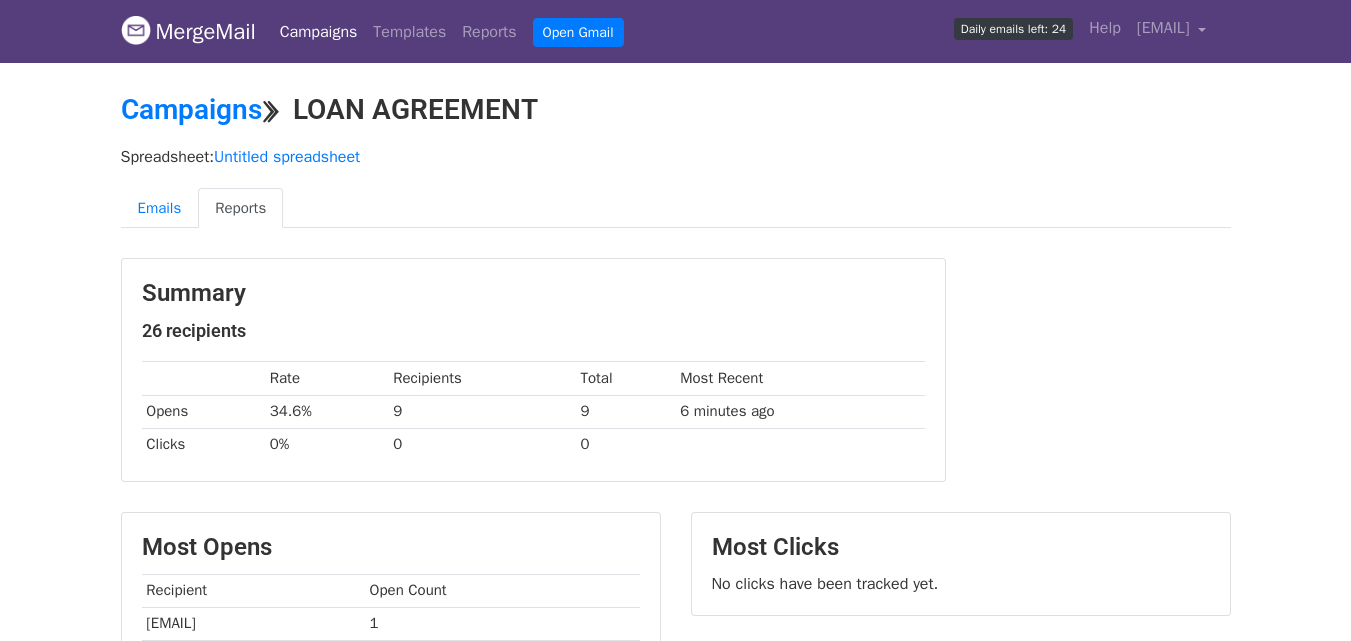 scroll, scrollTop: 0, scrollLeft: 0, axis: both 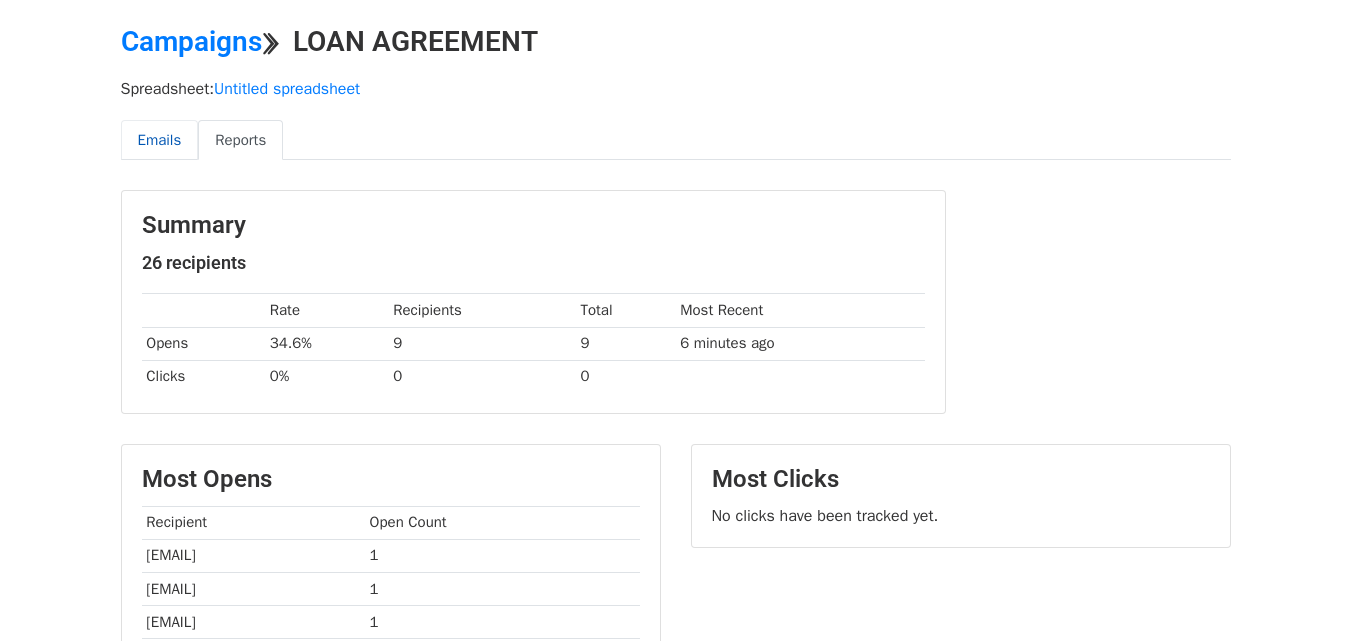 click on "Emails" at bounding box center [160, 140] 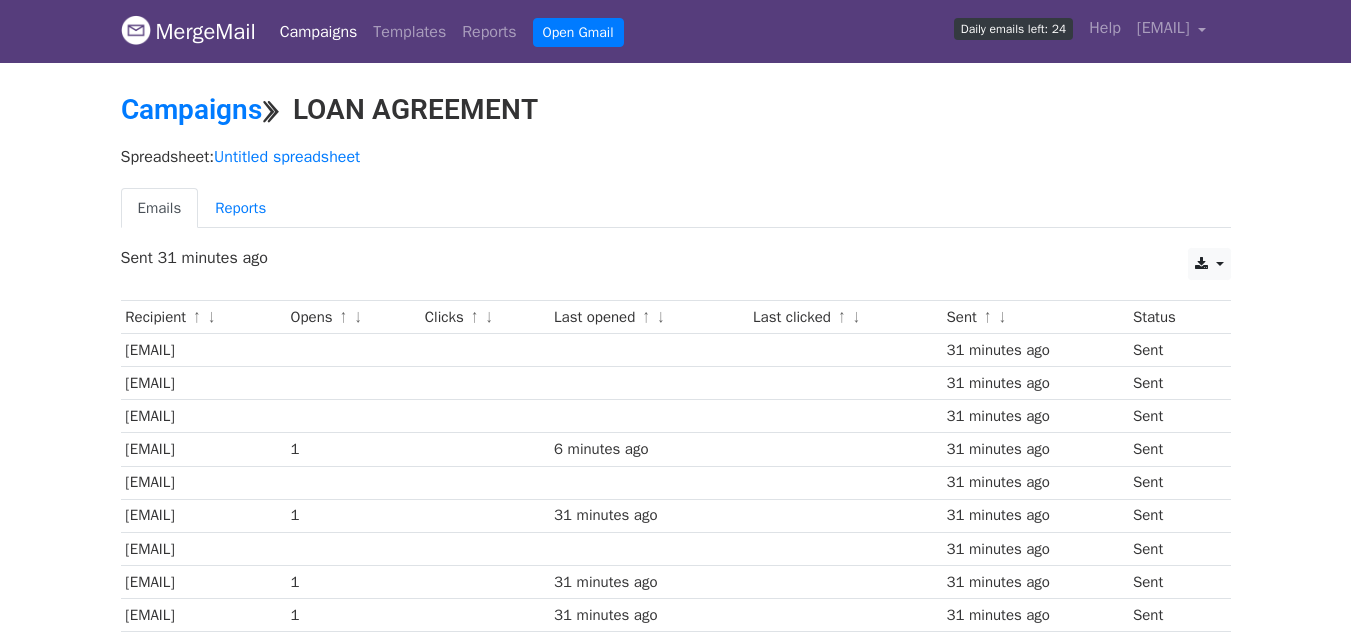 scroll, scrollTop: 0, scrollLeft: 0, axis: both 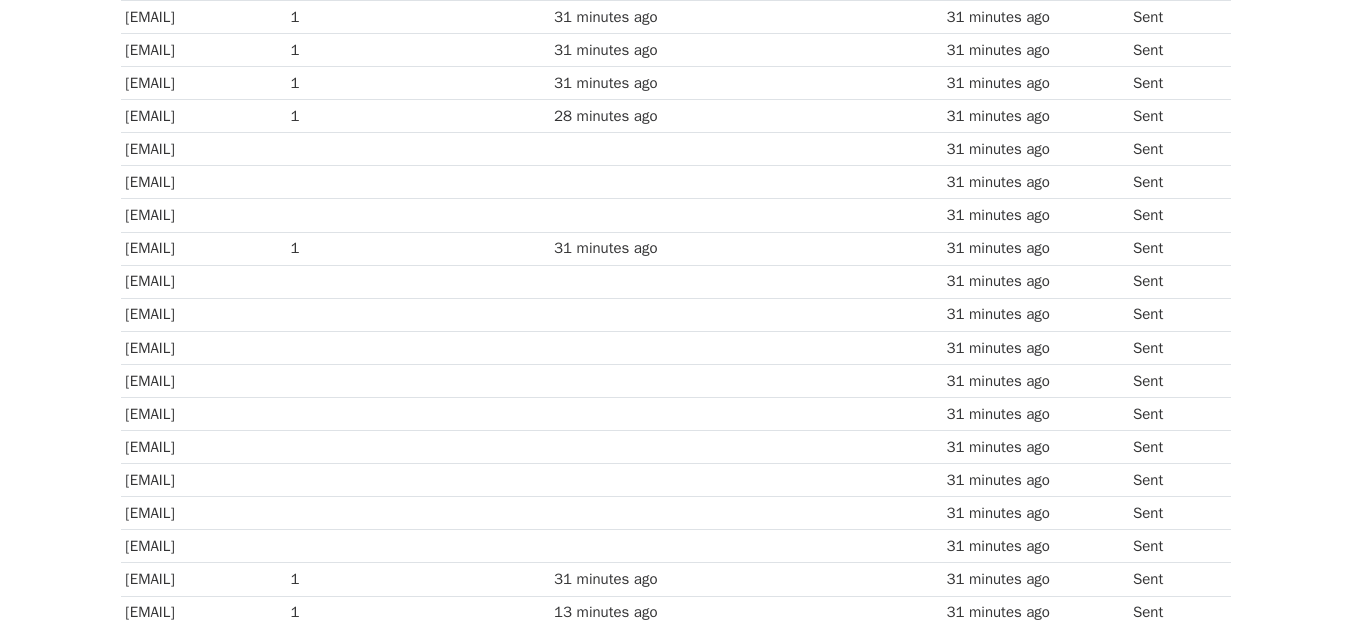 drag, startPoint x: 0, startPoint y: 0, endPoint x: 1315, endPoint y: 359, distance: 1363.1237 